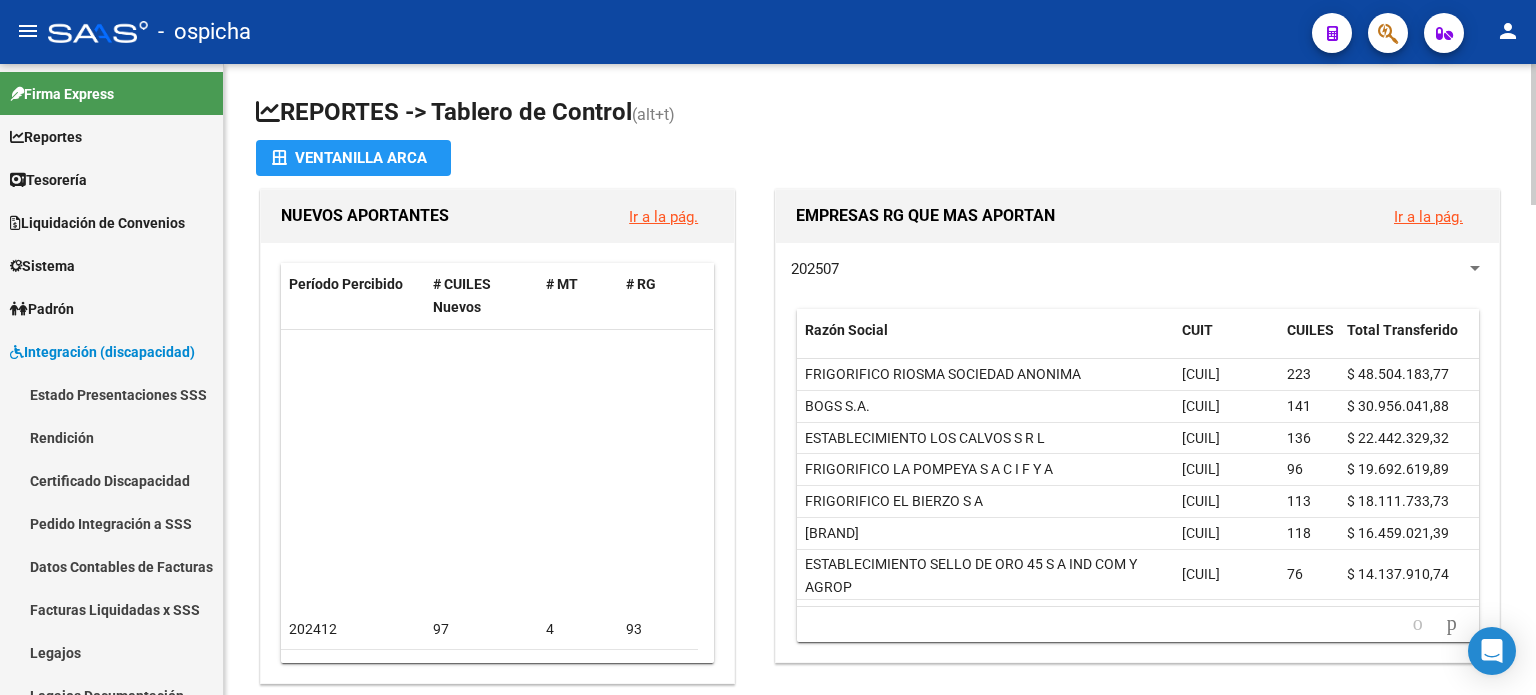 scroll, scrollTop: 0, scrollLeft: 0, axis: both 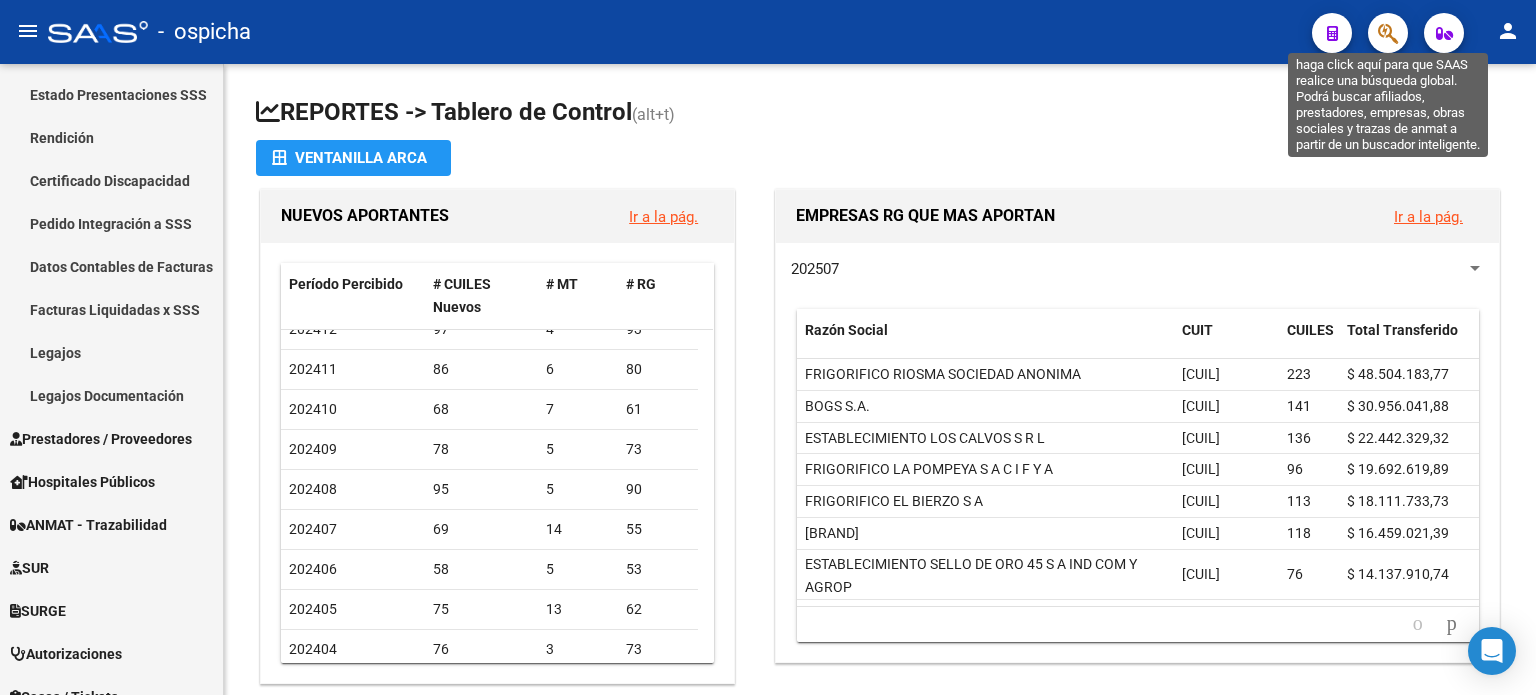 click 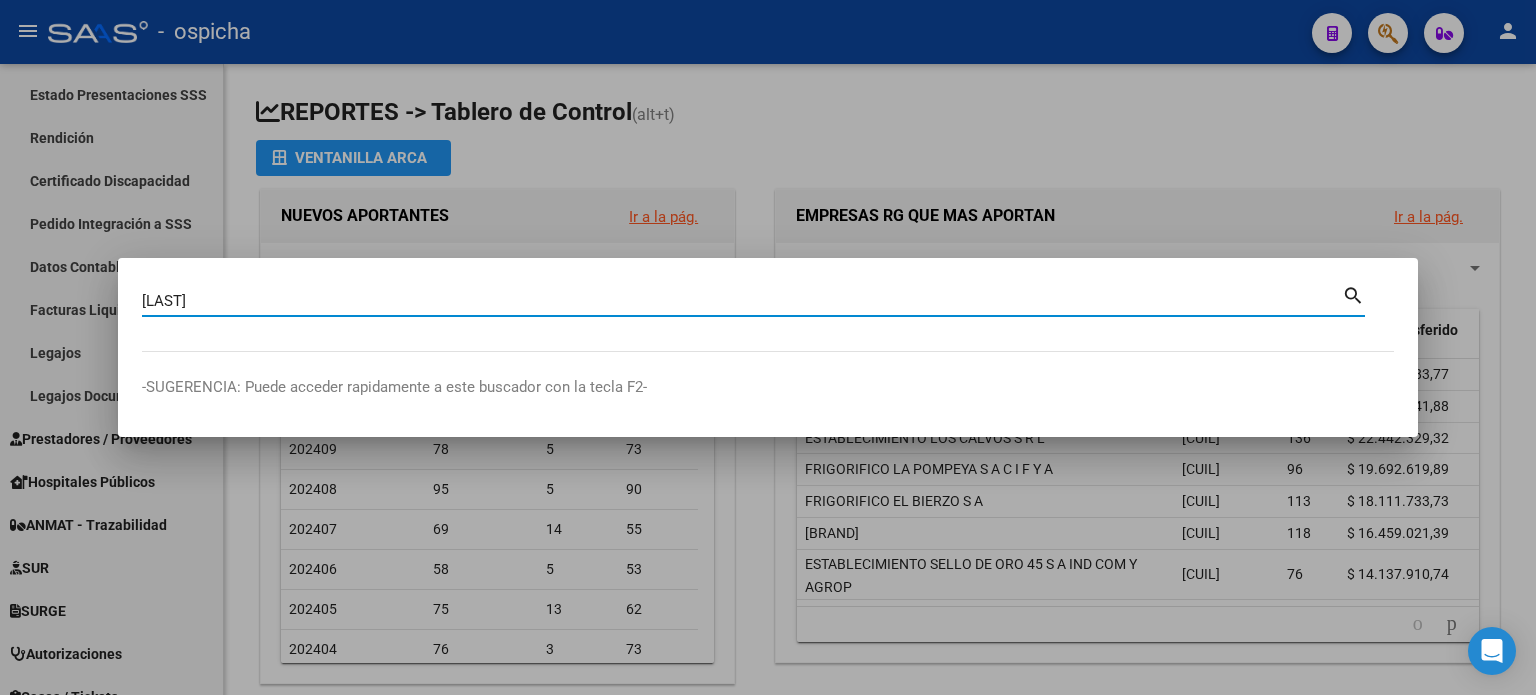 type on "BAIZA" 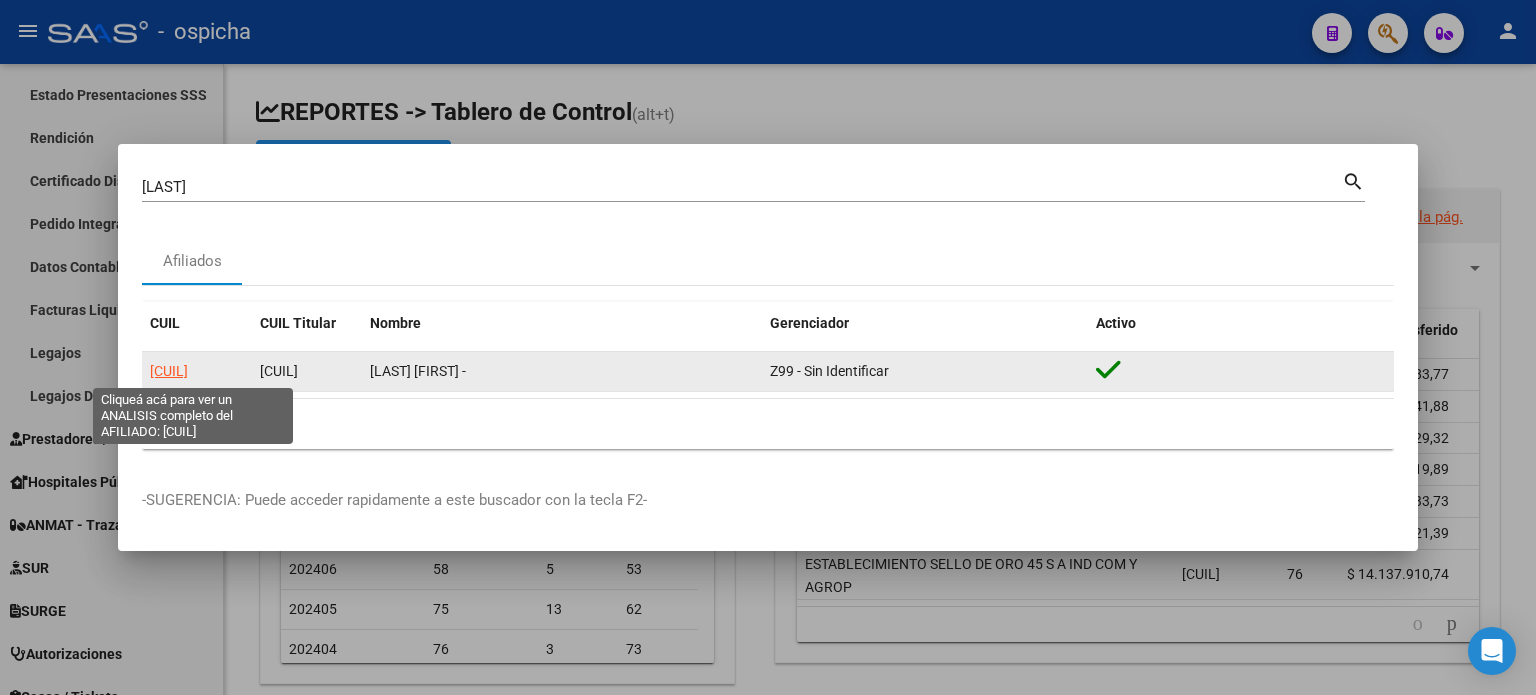 click on "[NUMBER]" 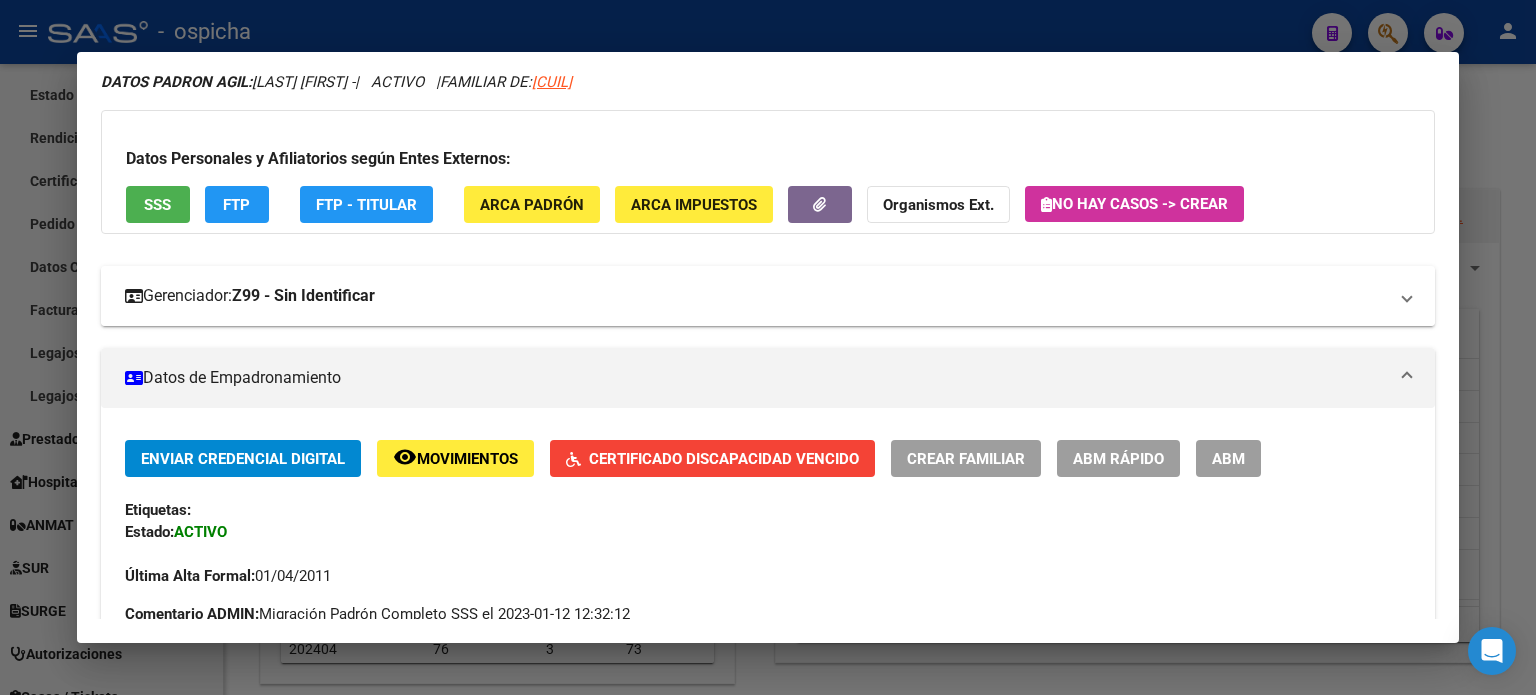 scroll, scrollTop: 0, scrollLeft: 0, axis: both 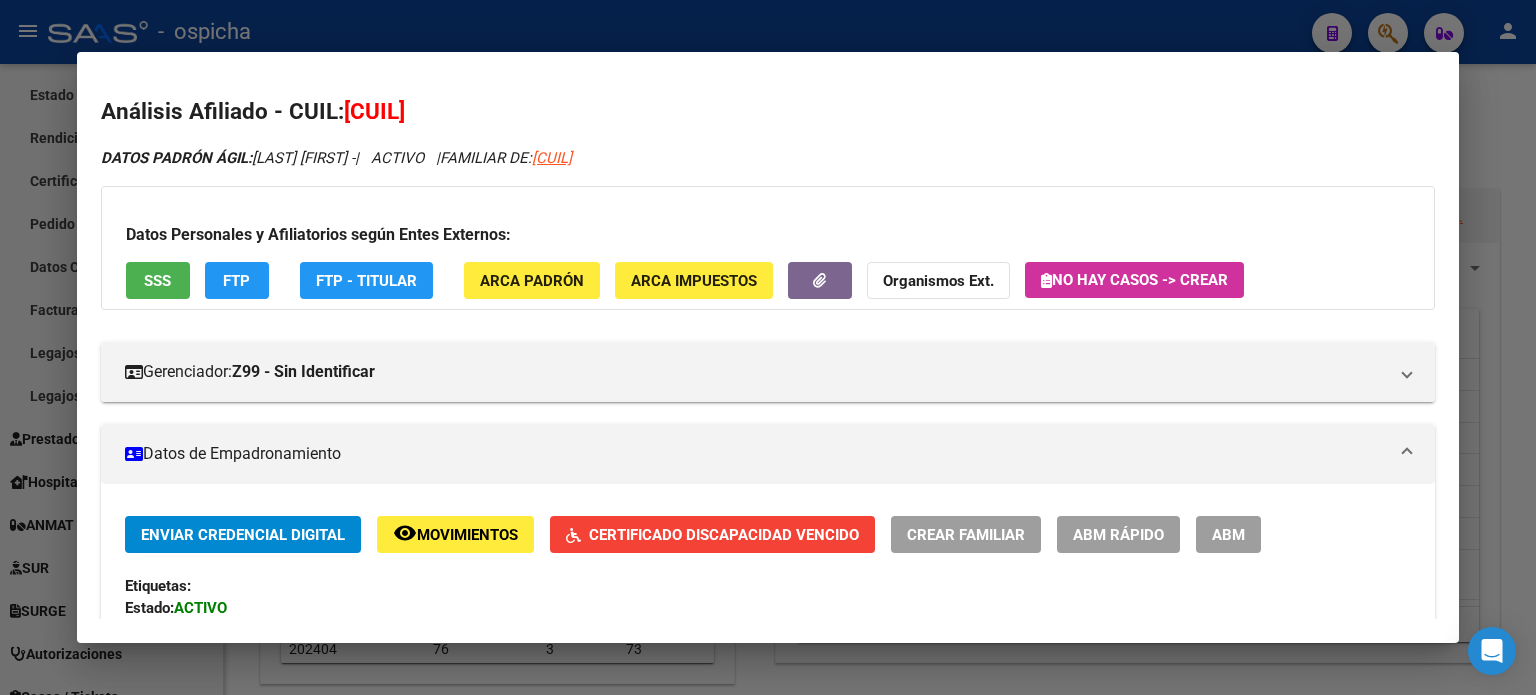click at bounding box center (768, 347) 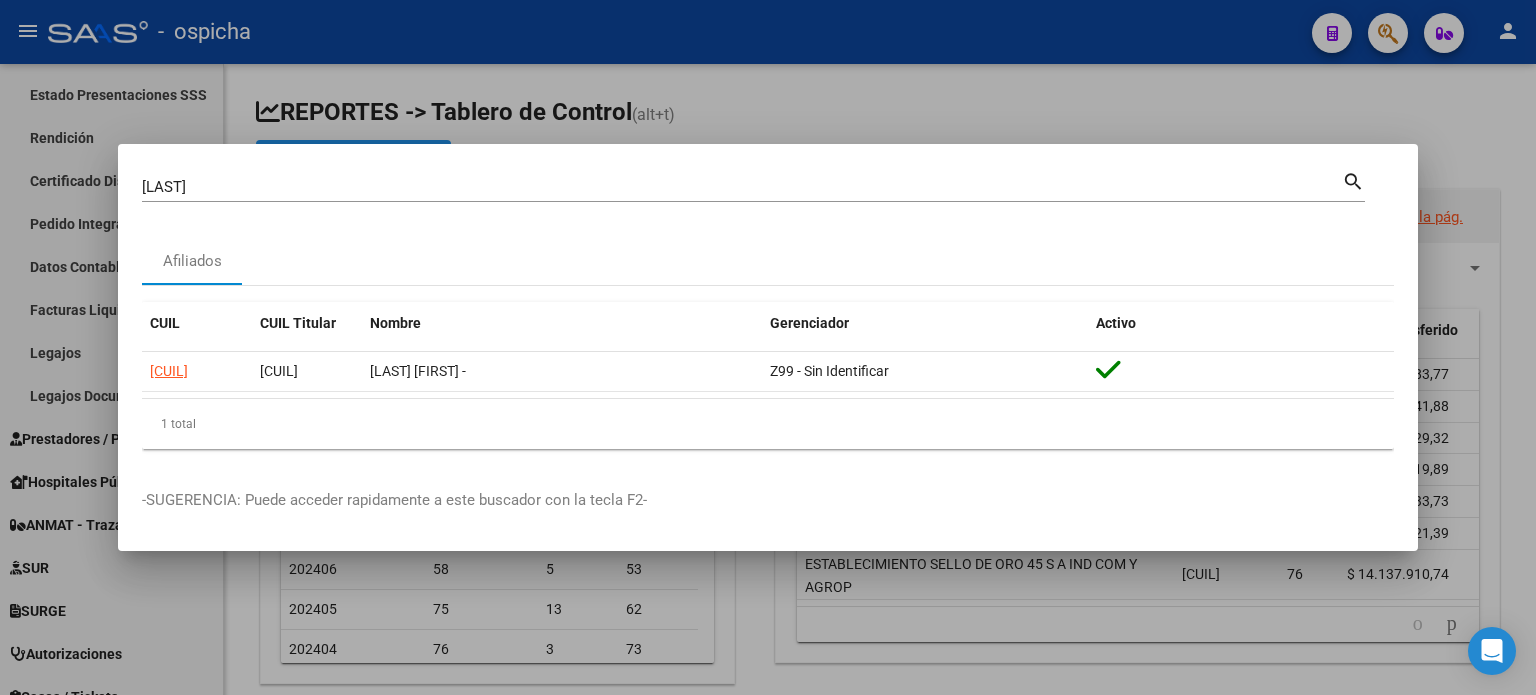 click at bounding box center (768, 347) 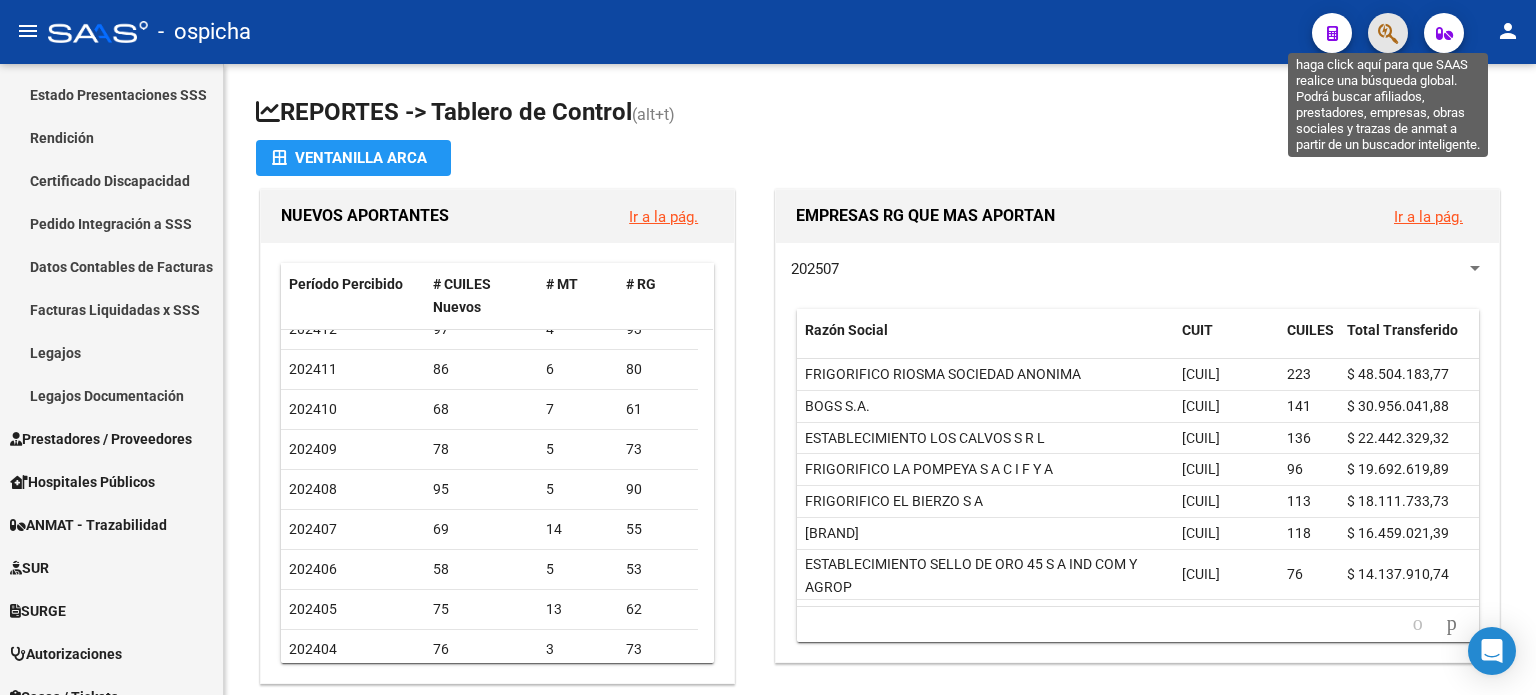 click 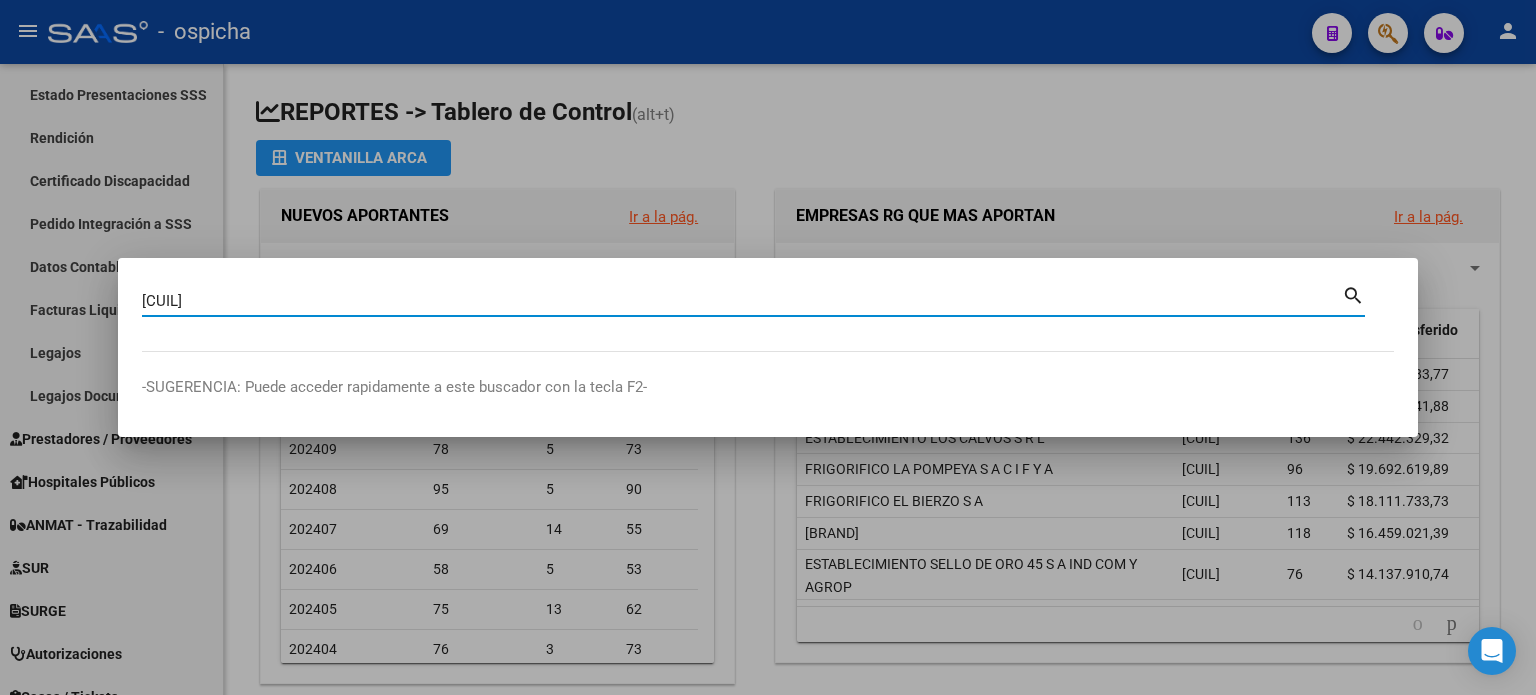 type on "[NUMBER]" 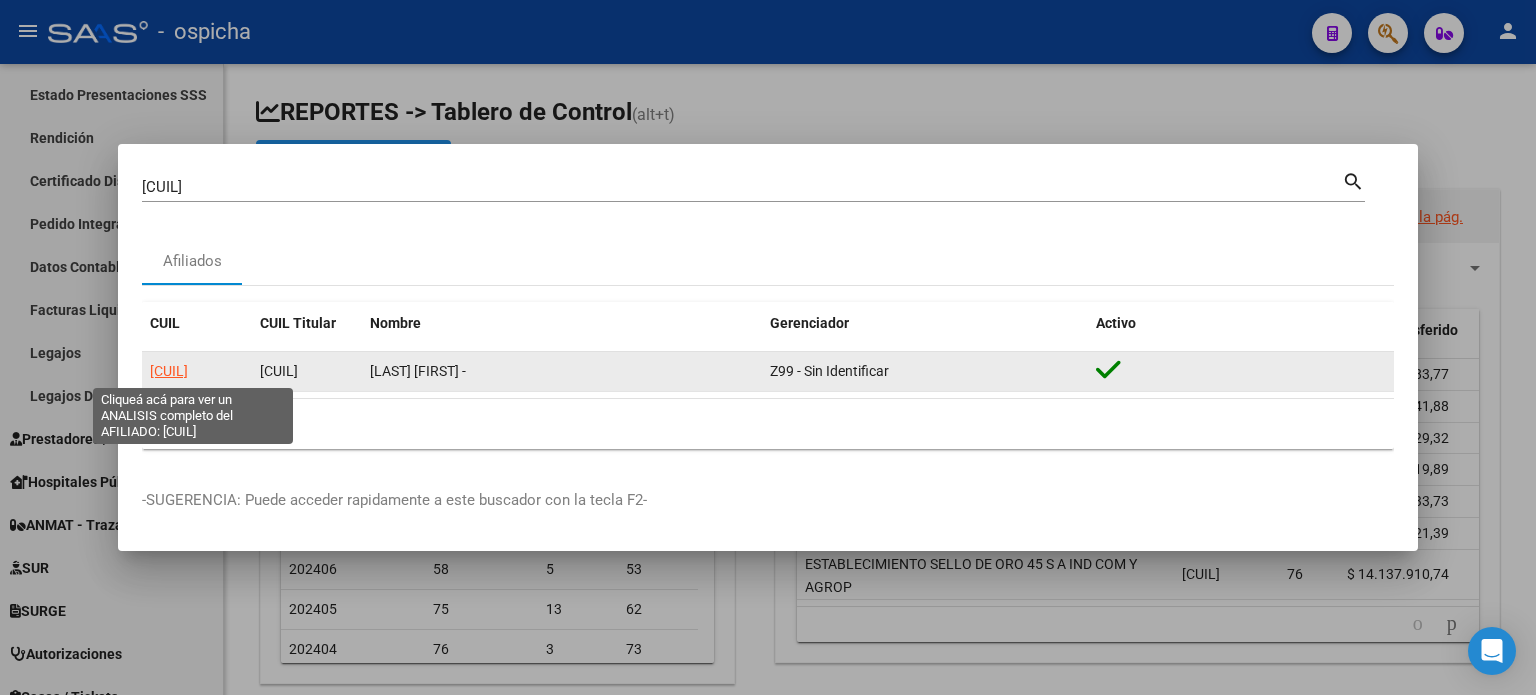 click on "[NUMBER]" 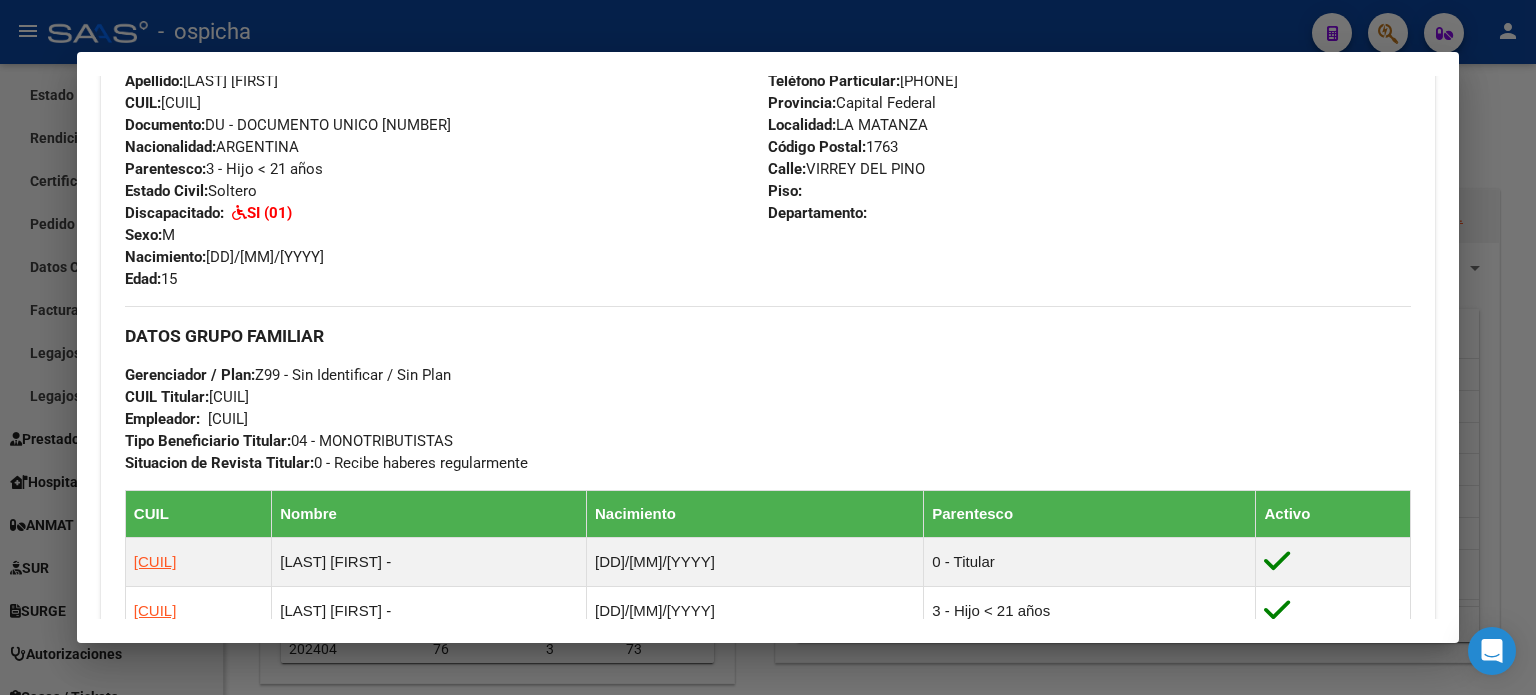 scroll, scrollTop: 700, scrollLeft: 0, axis: vertical 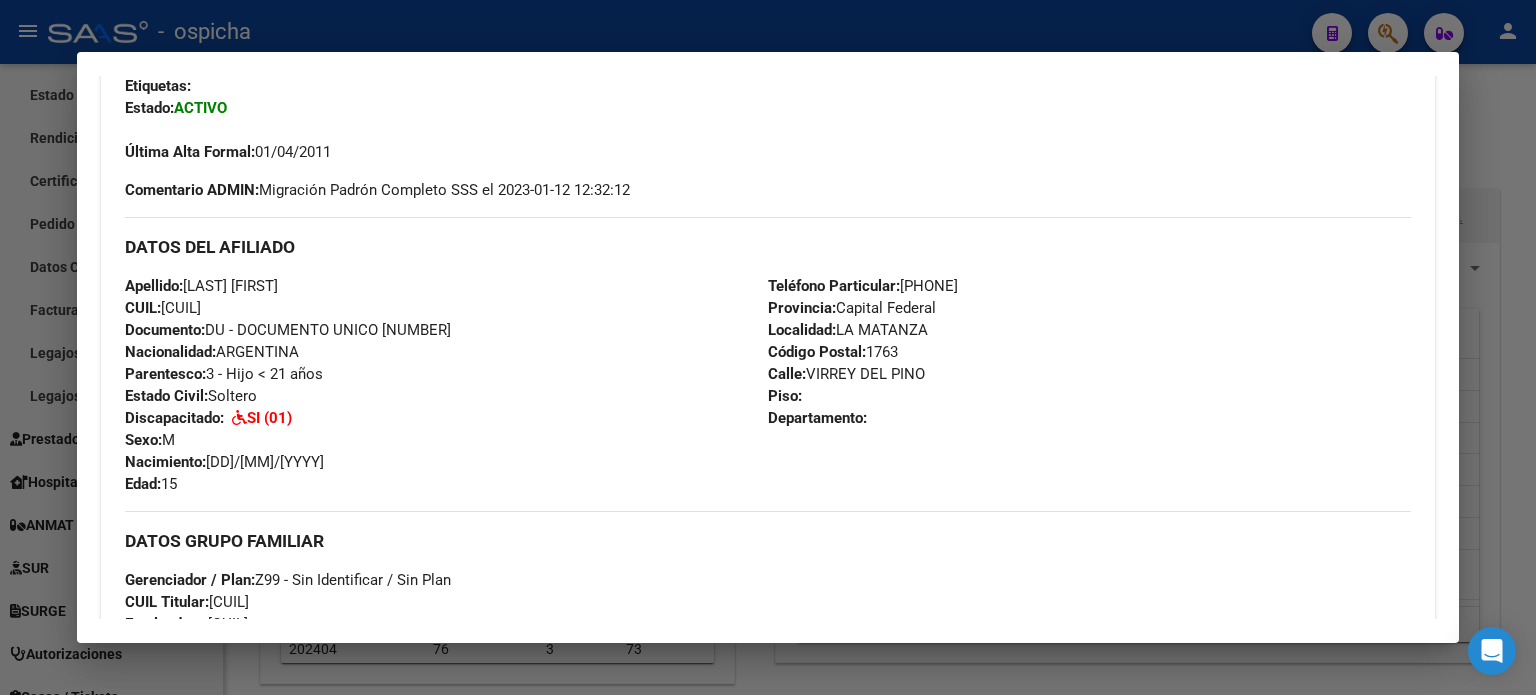 click at bounding box center (768, 347) 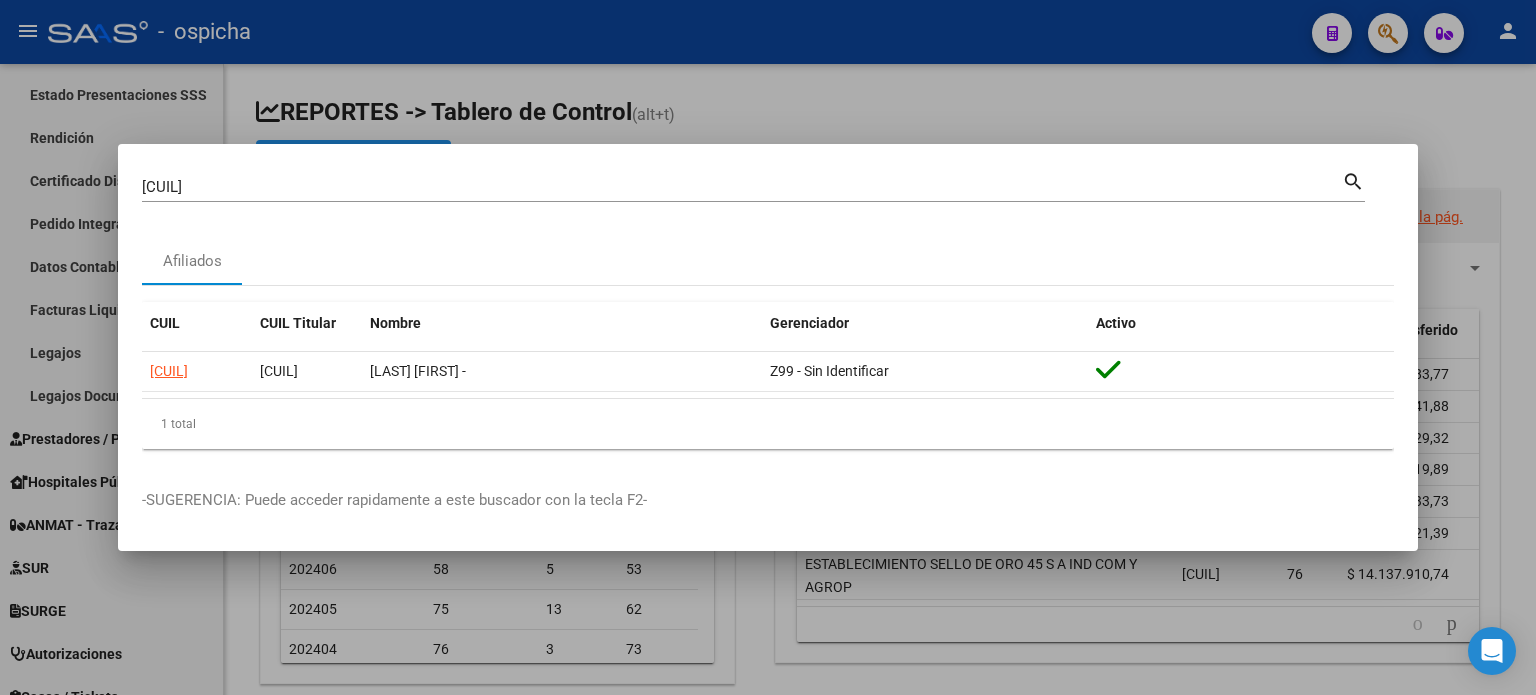 click at bounding box center (768, 347) 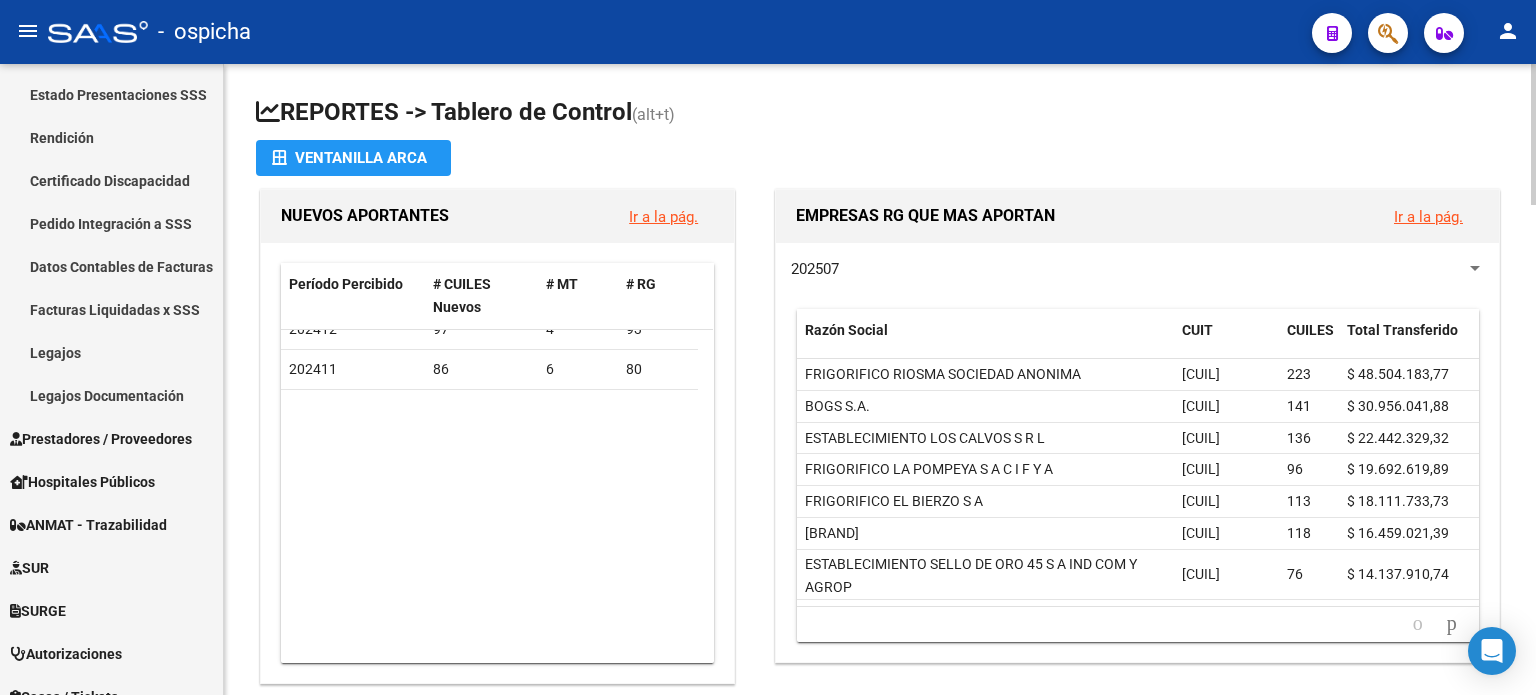scroll, scrollTop: 0, scrollLeft: 0, axis: both 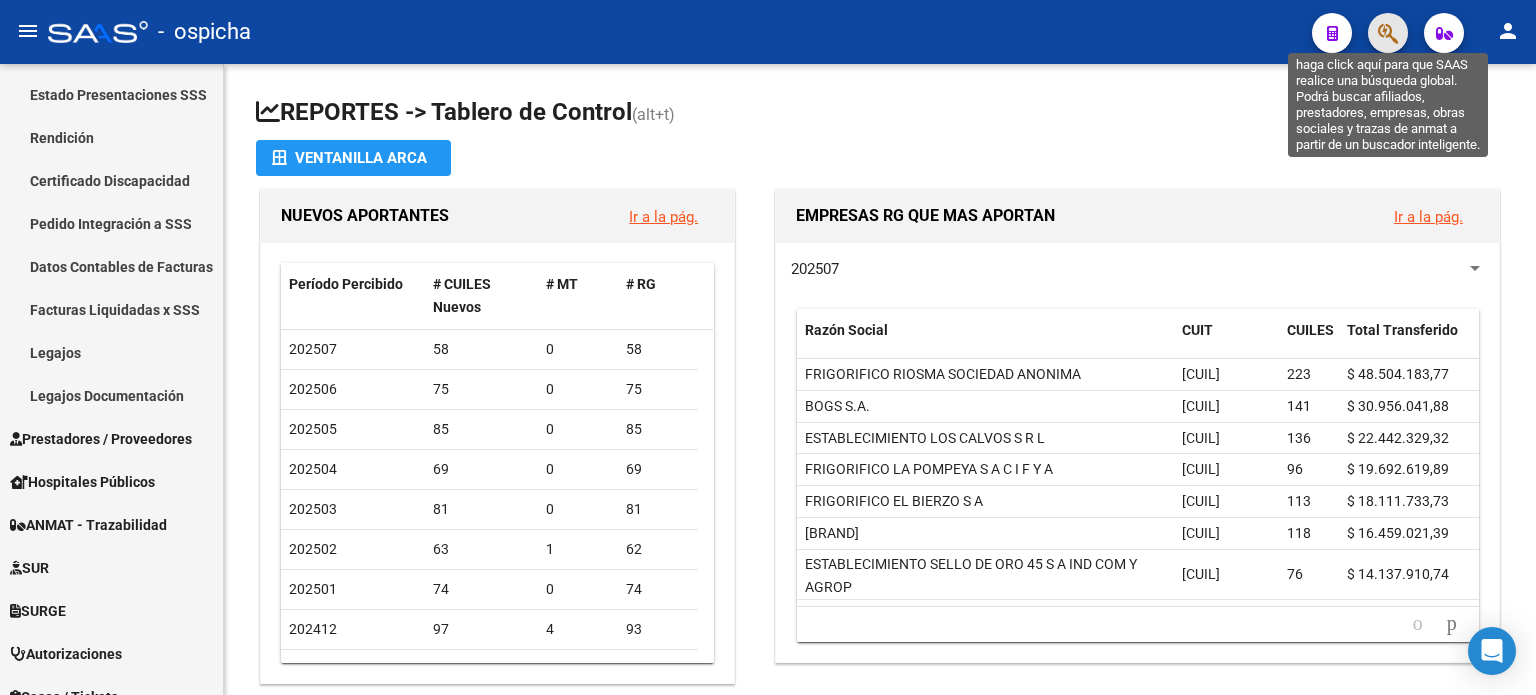 click 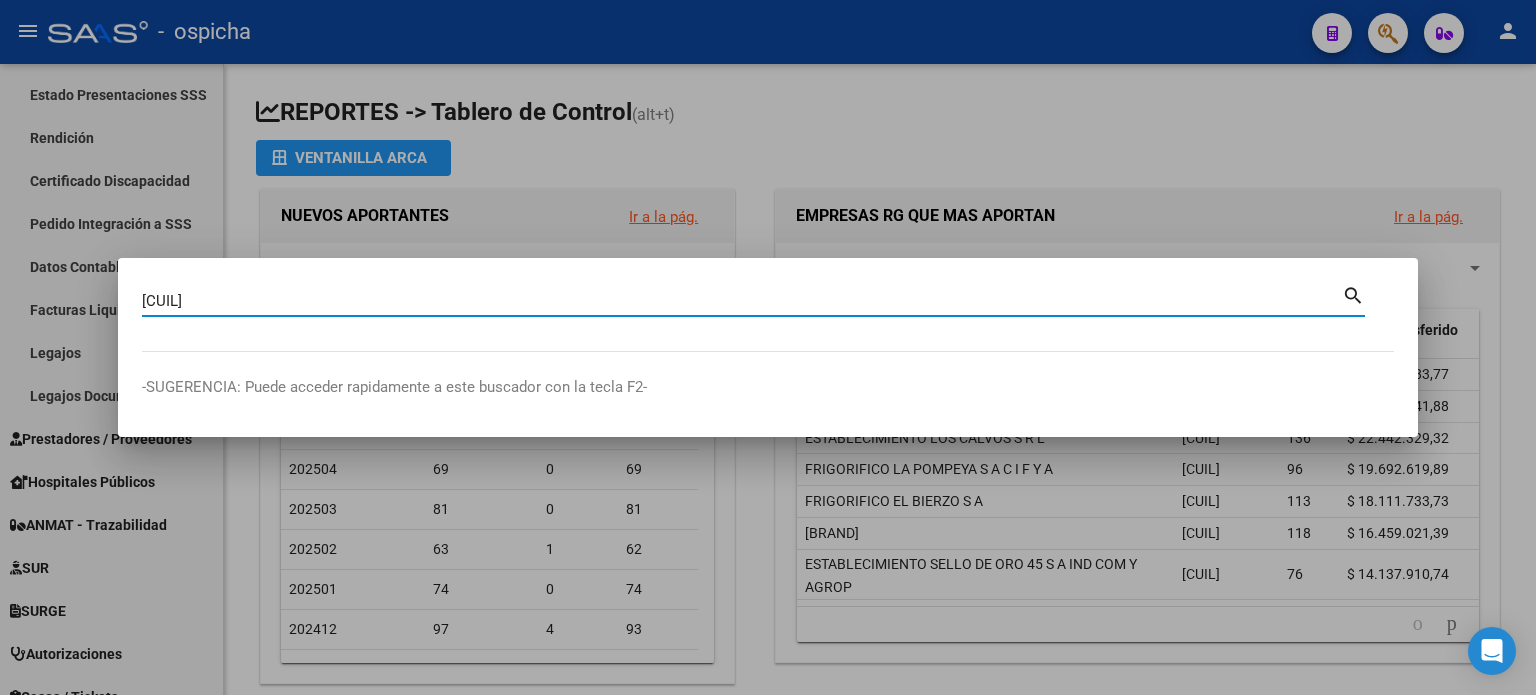 type on "[NUMBER]" 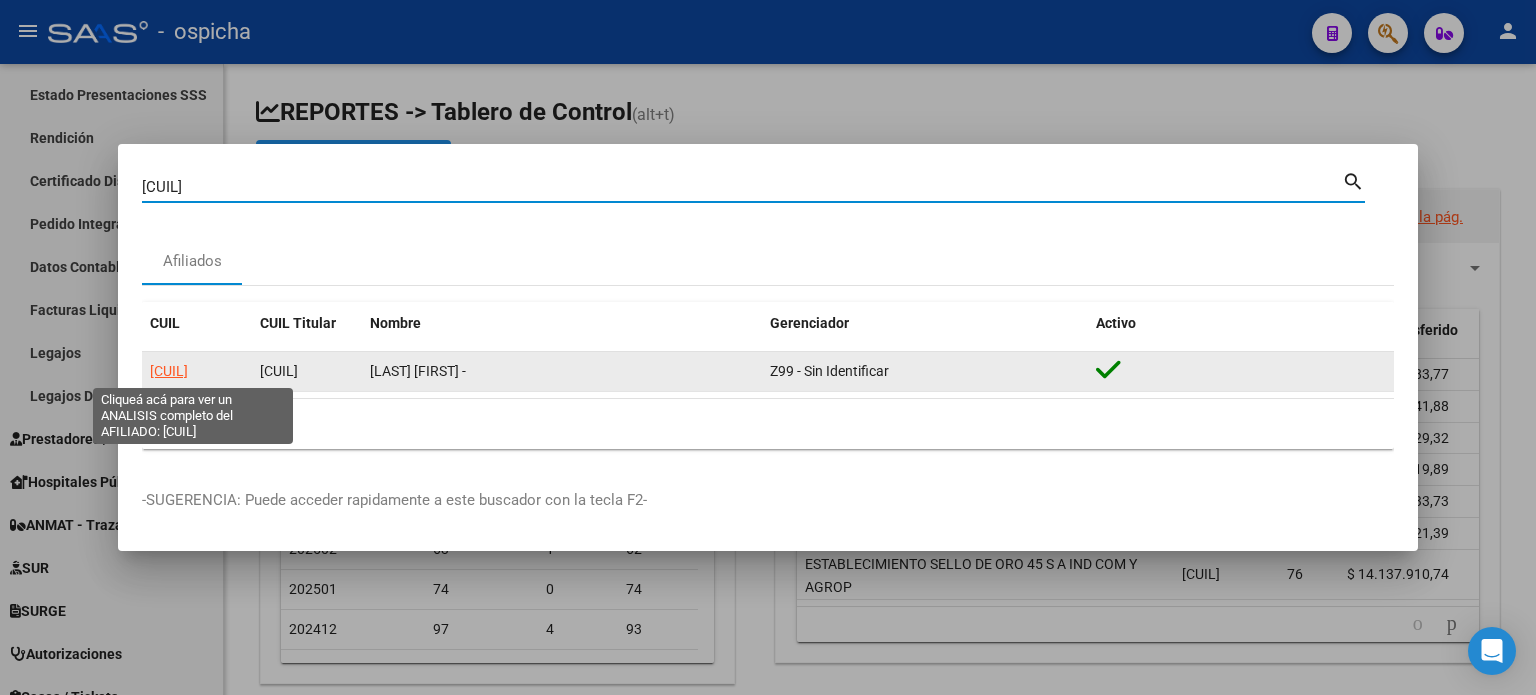 click on "[NUMBER]" 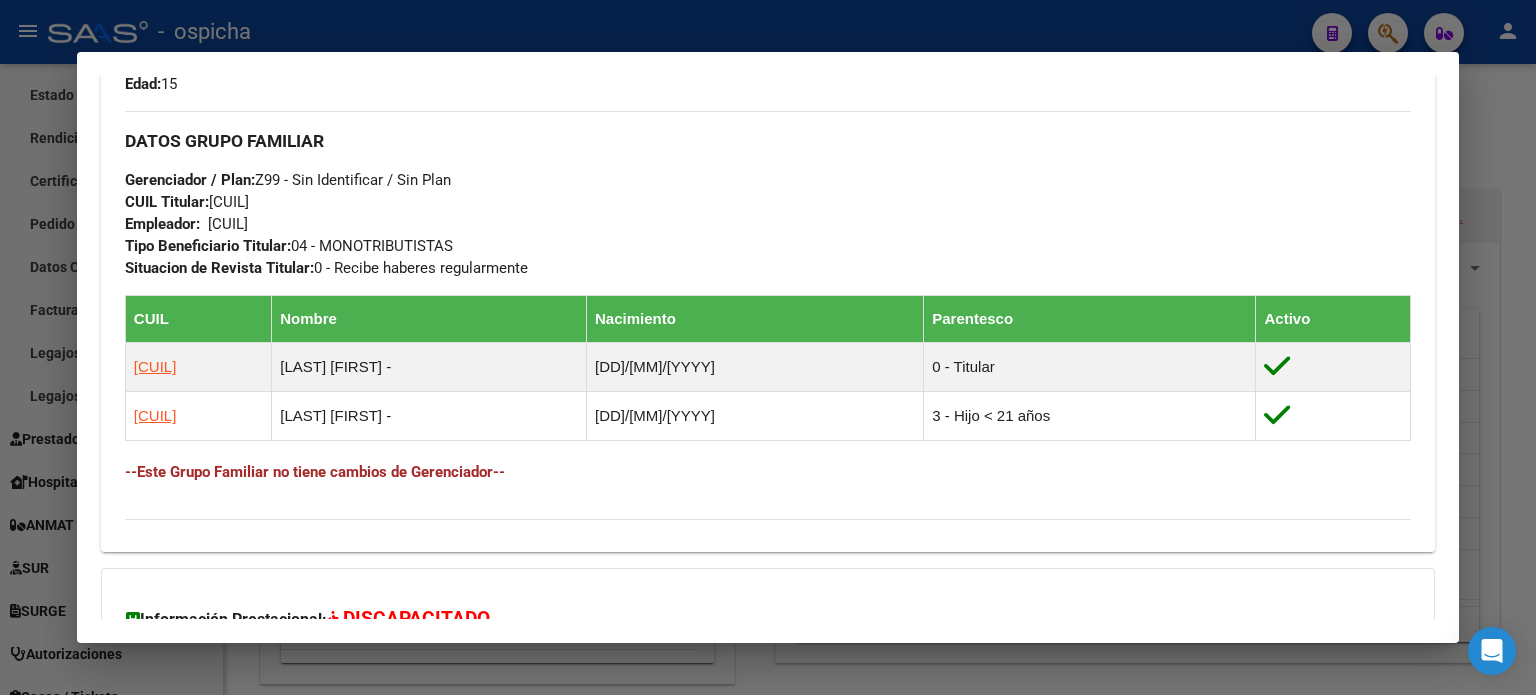 scroll, scrollTop: 1200, scrollLeft: 0, axis: vertical 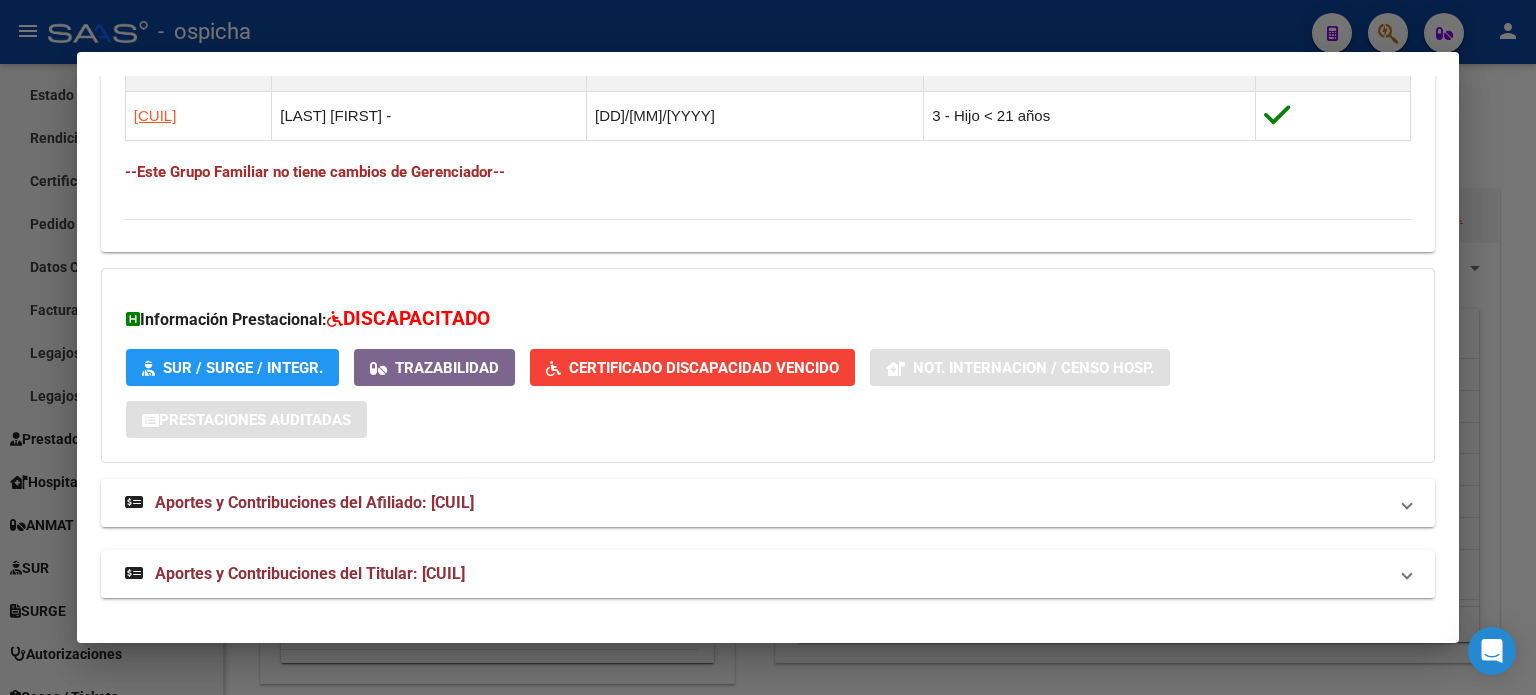 click at bounding box center (768, 347) 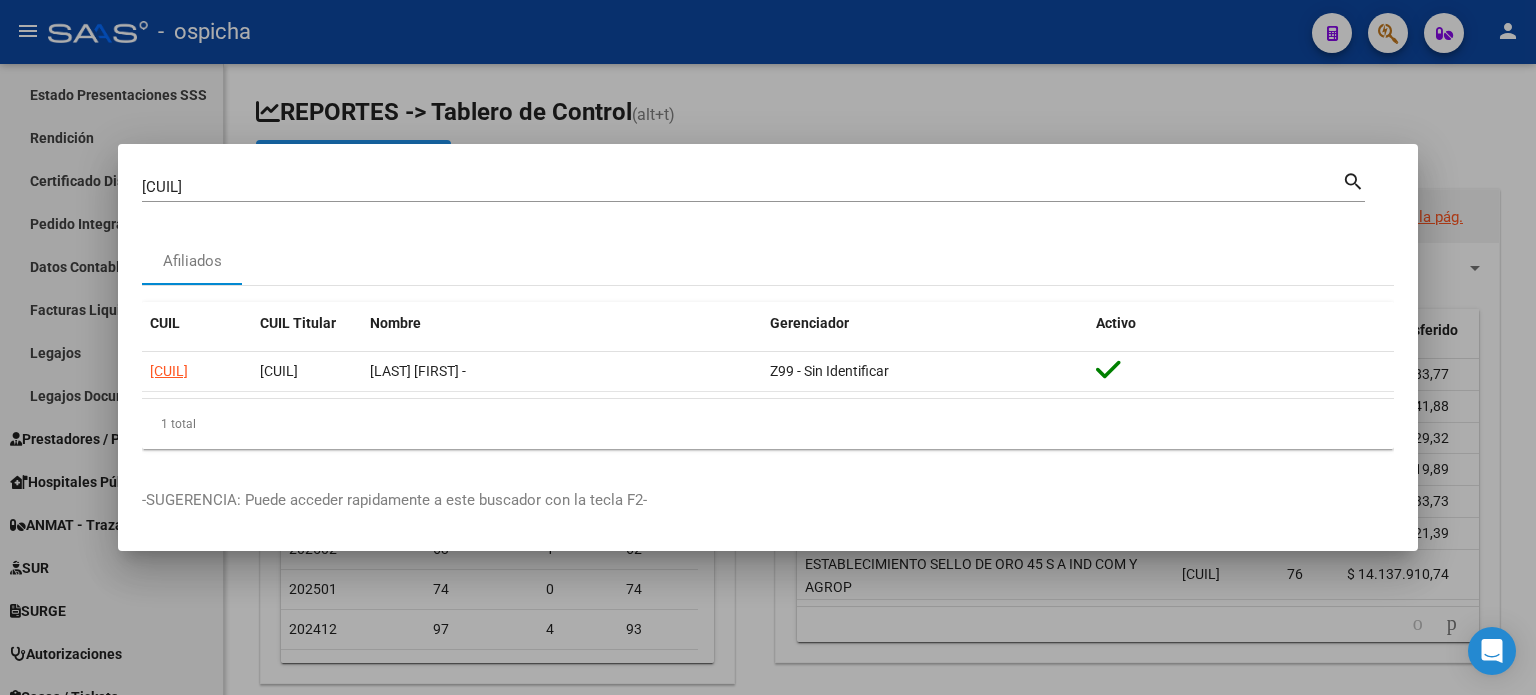 click at bounding box center [768, 347] 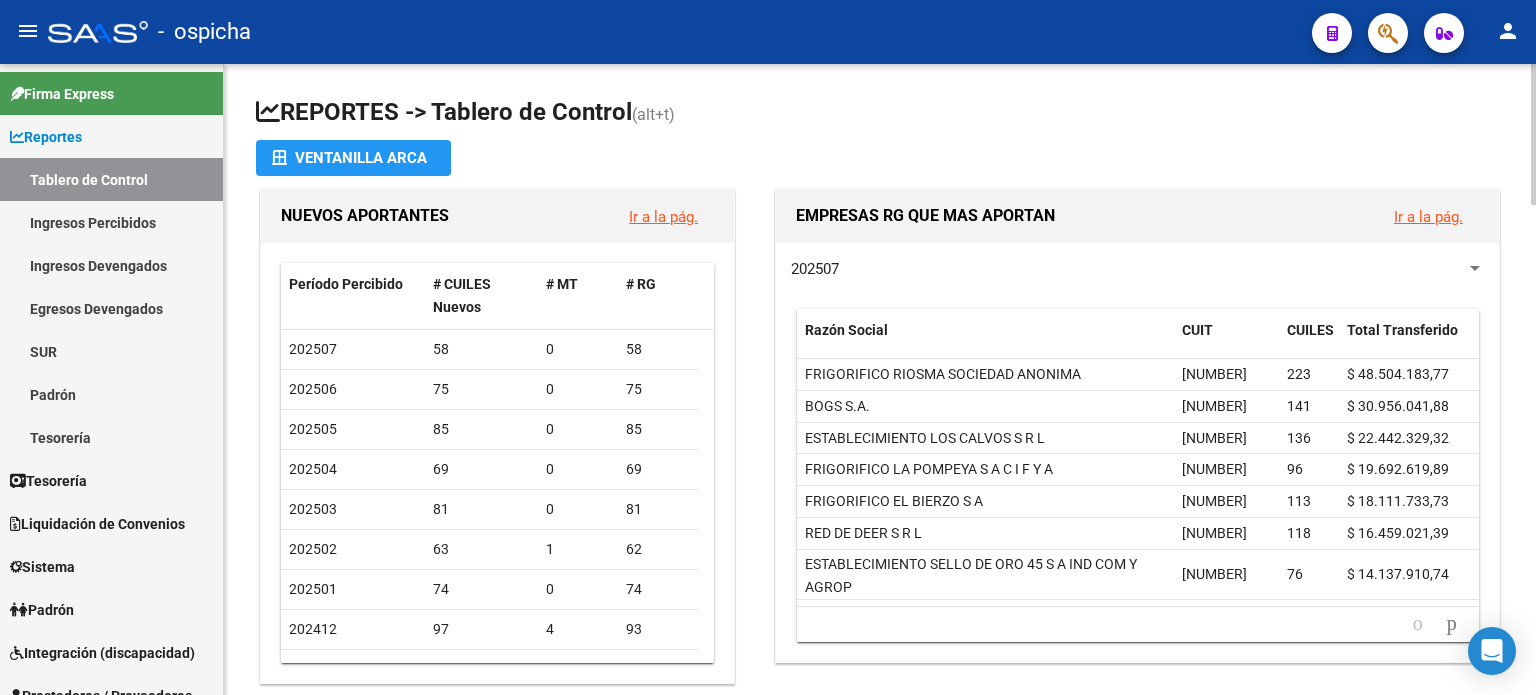 scroll, scrollTop: 0, scrollLeft: 0, axis: both 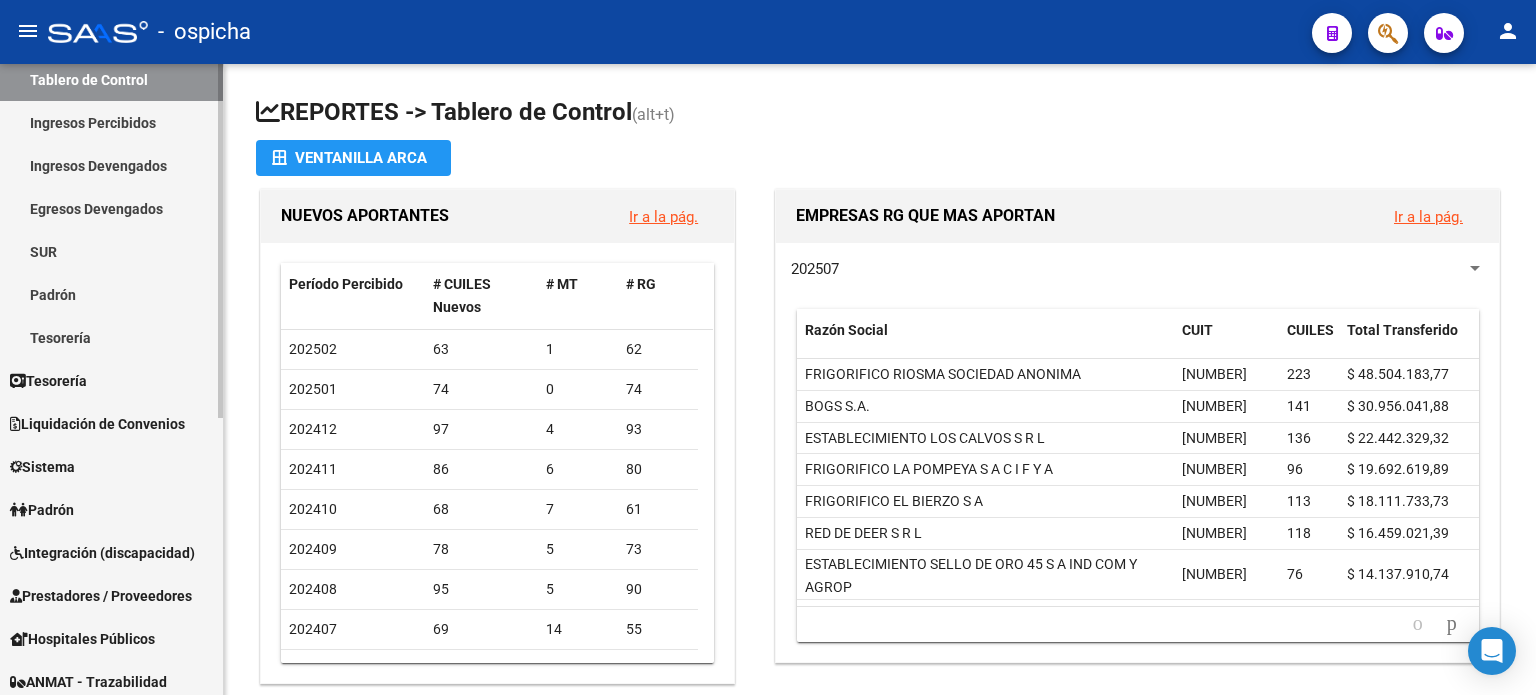 click on "Integración (discapacidad)" at bounding box center [102, 553] 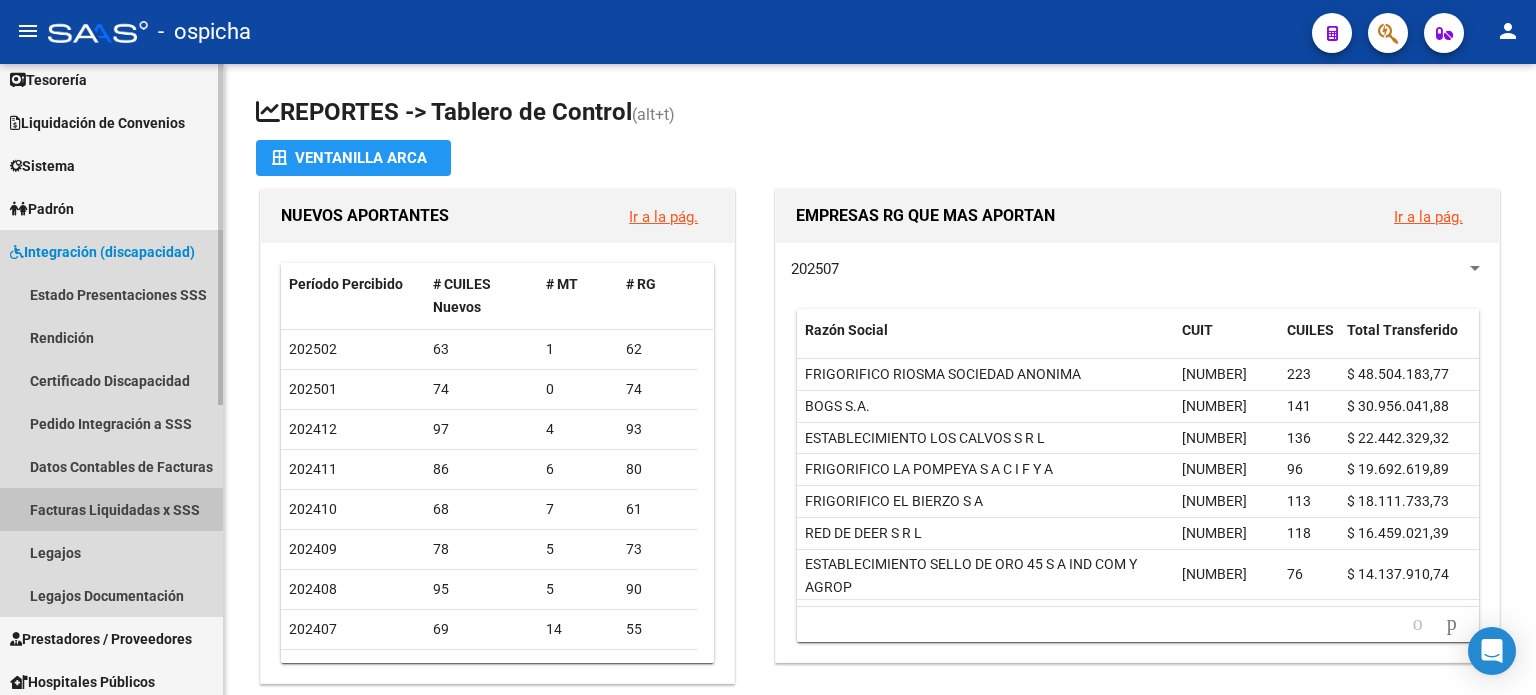 click on "Facturas Liquidadas x SSS" at bounding box center (111, 509) 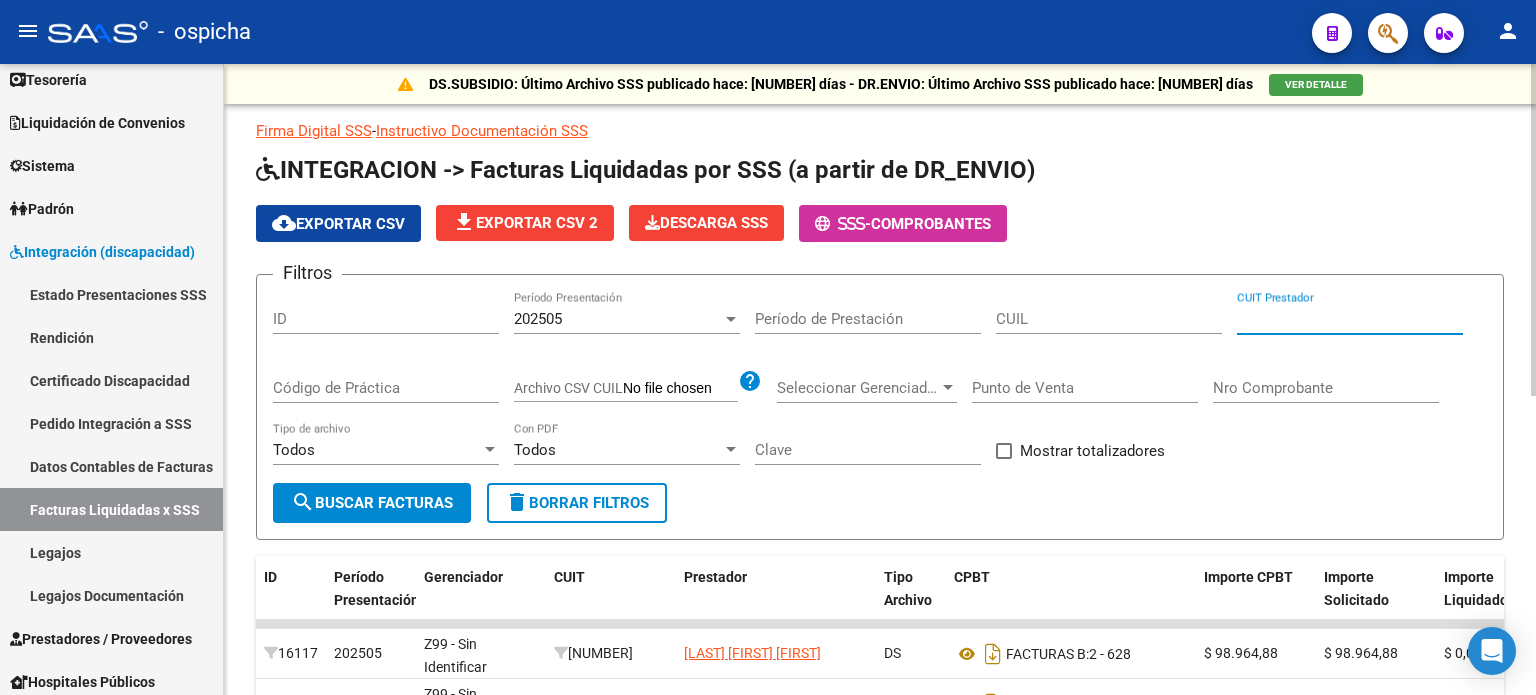 click on "CUIT Prestador" at bounding box center [1350, 319] 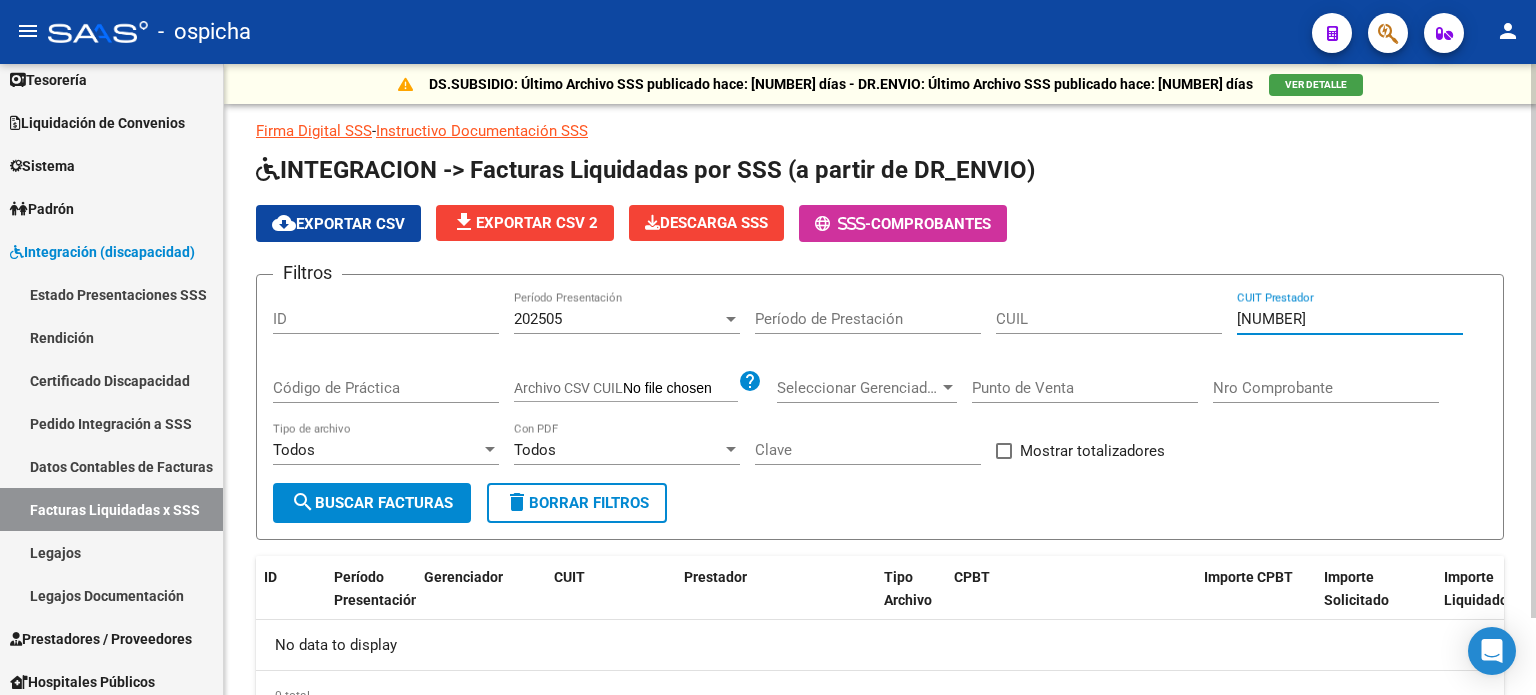 click on "[NUMBER]" at bounding box center (1350, 319) 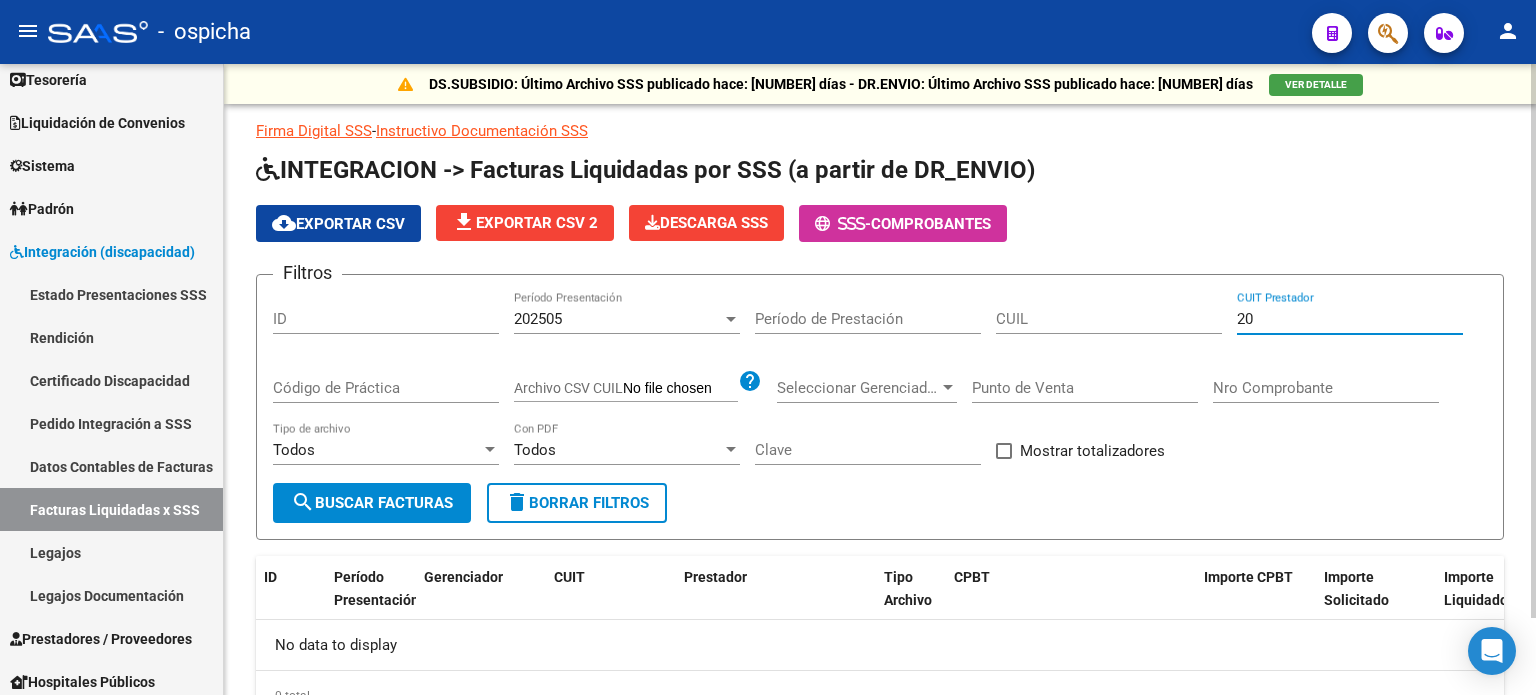 type on "2" 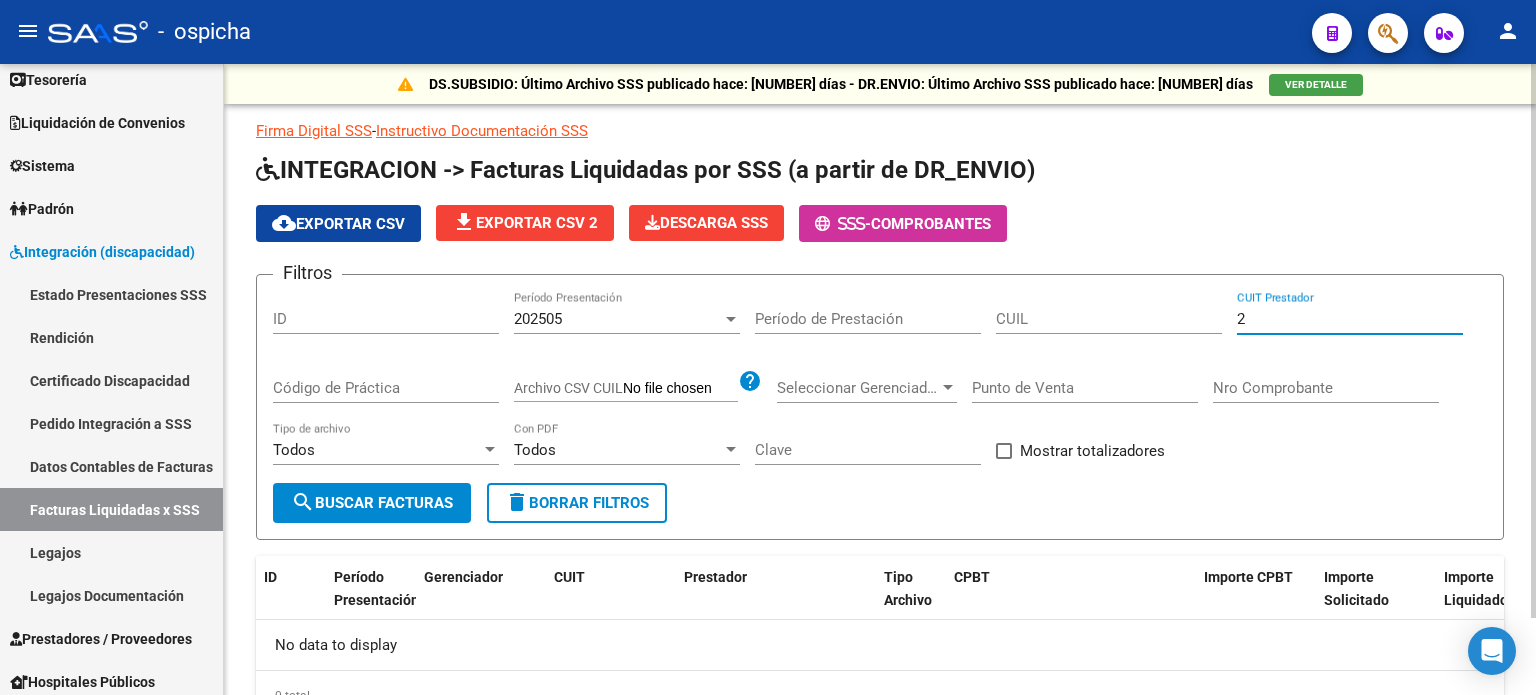 type 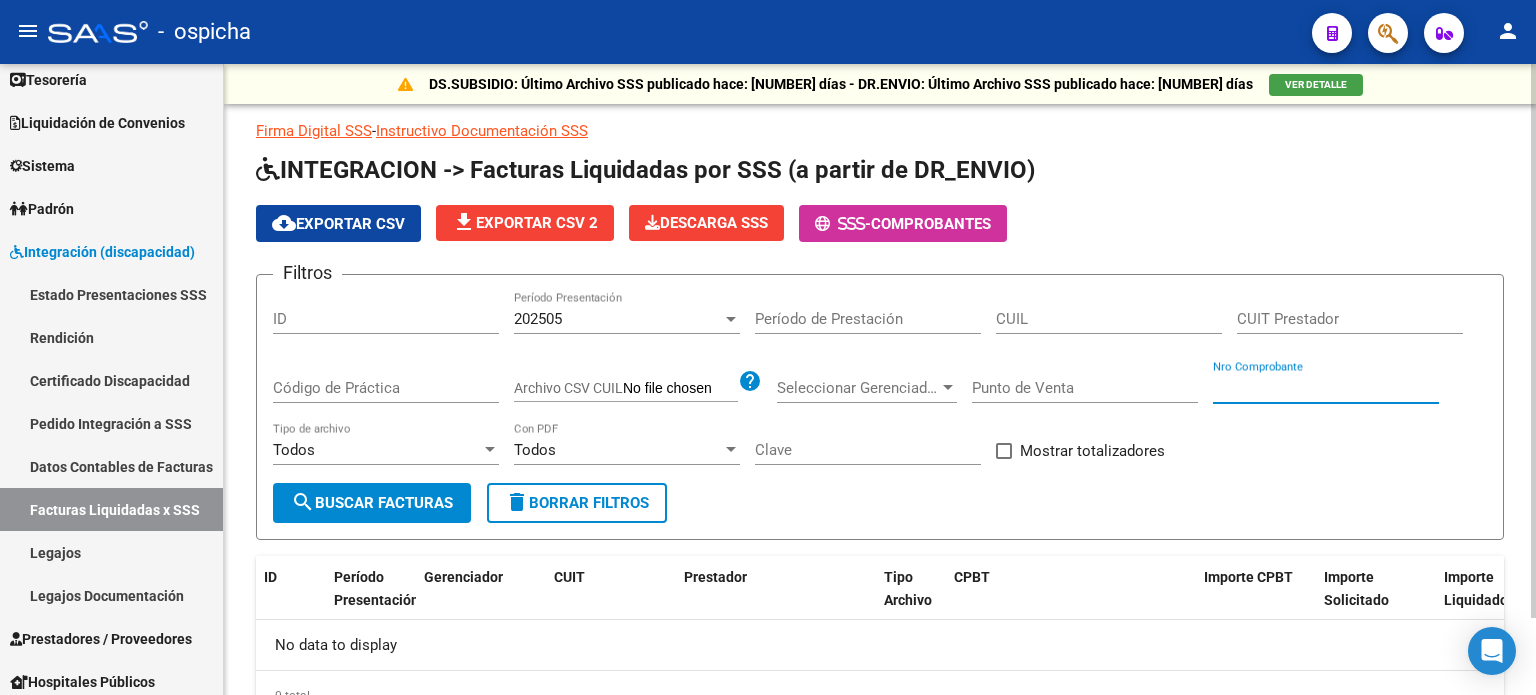 click on "Nro Comprobante" at bounding box center [1326, 388] 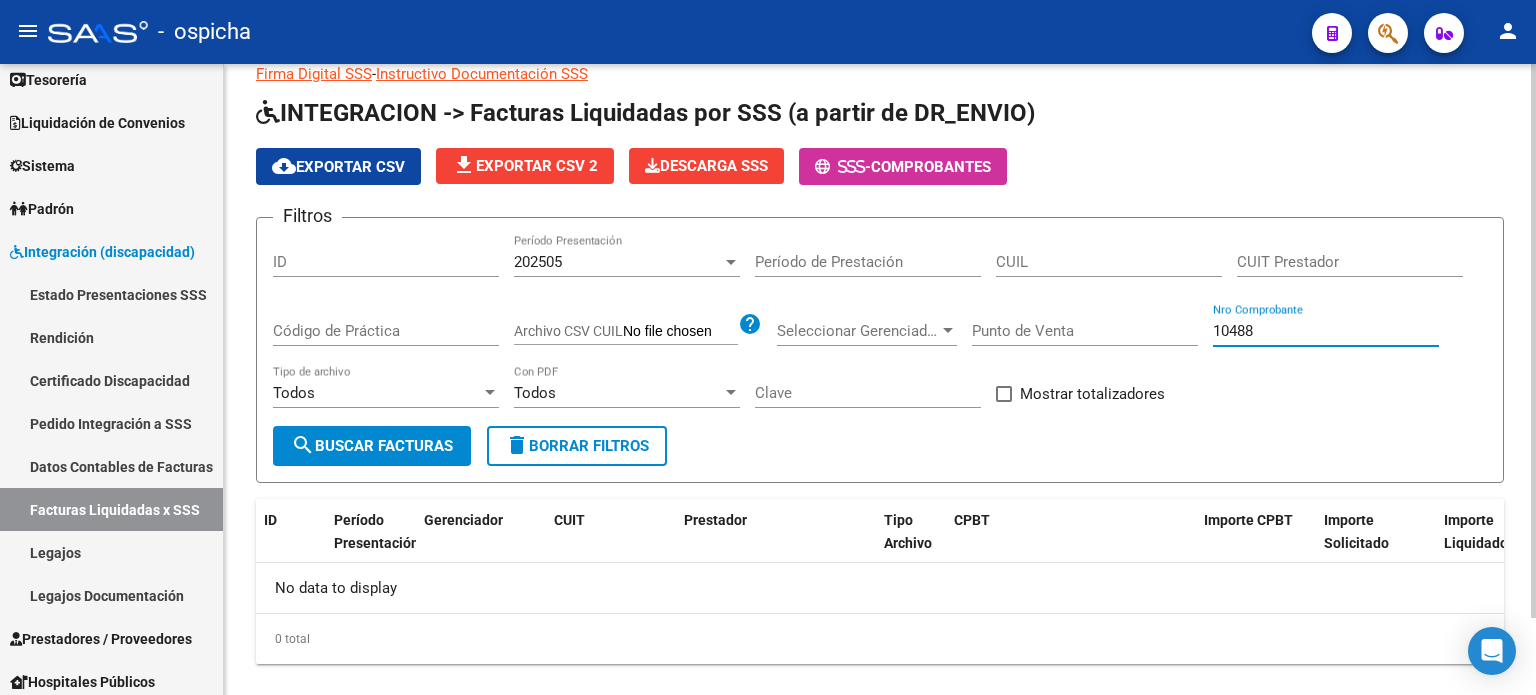 scroll, scrollTop: 88, scrollLeft: 0, axis: vertical 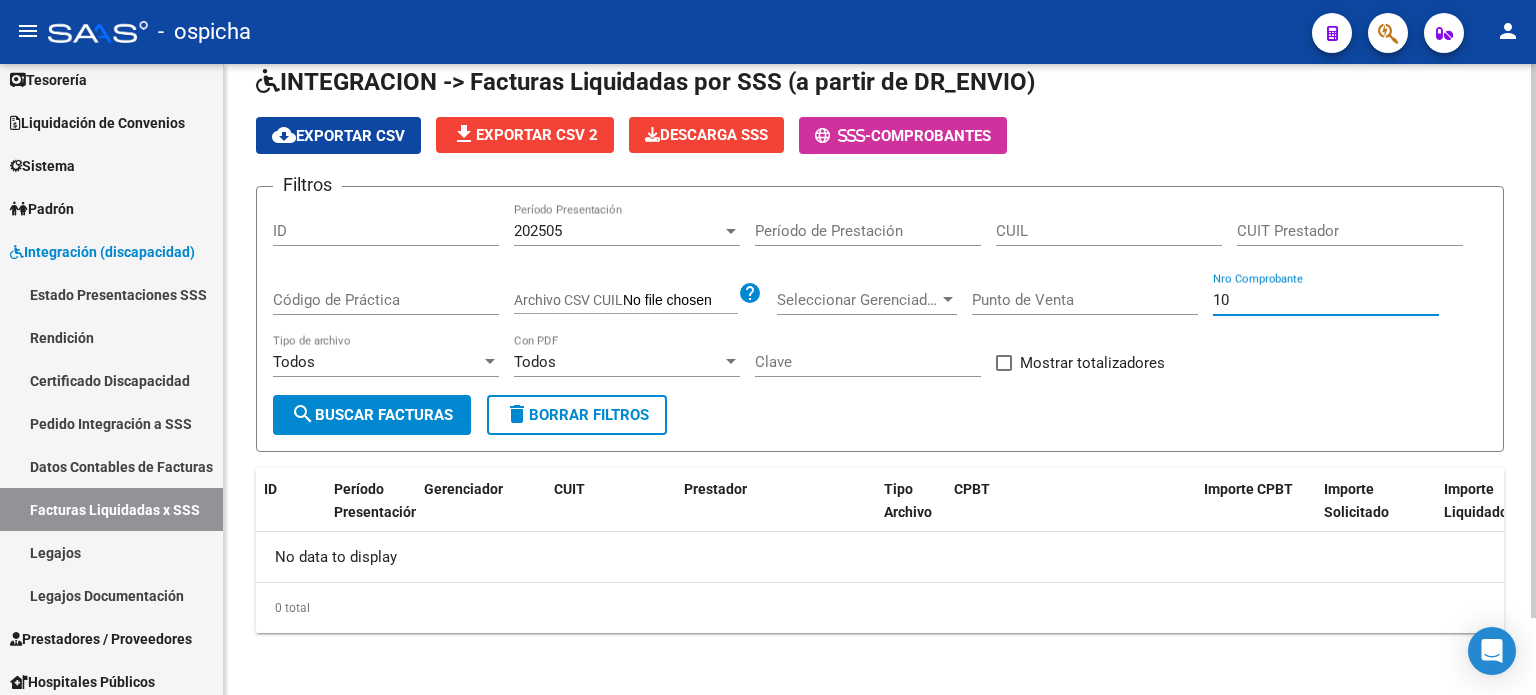 type on "1" 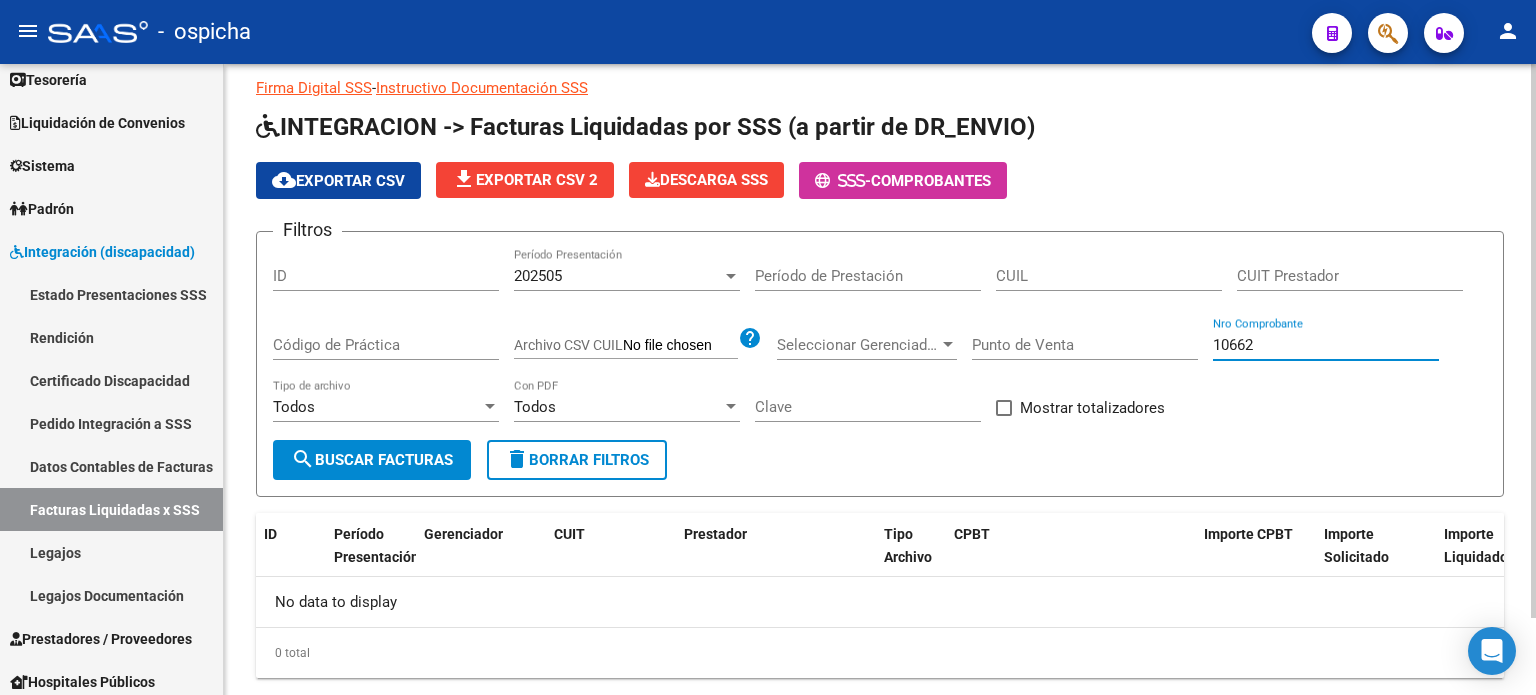 scroll, scrollTop: 88, scrollLeft: 0, axis: vertical 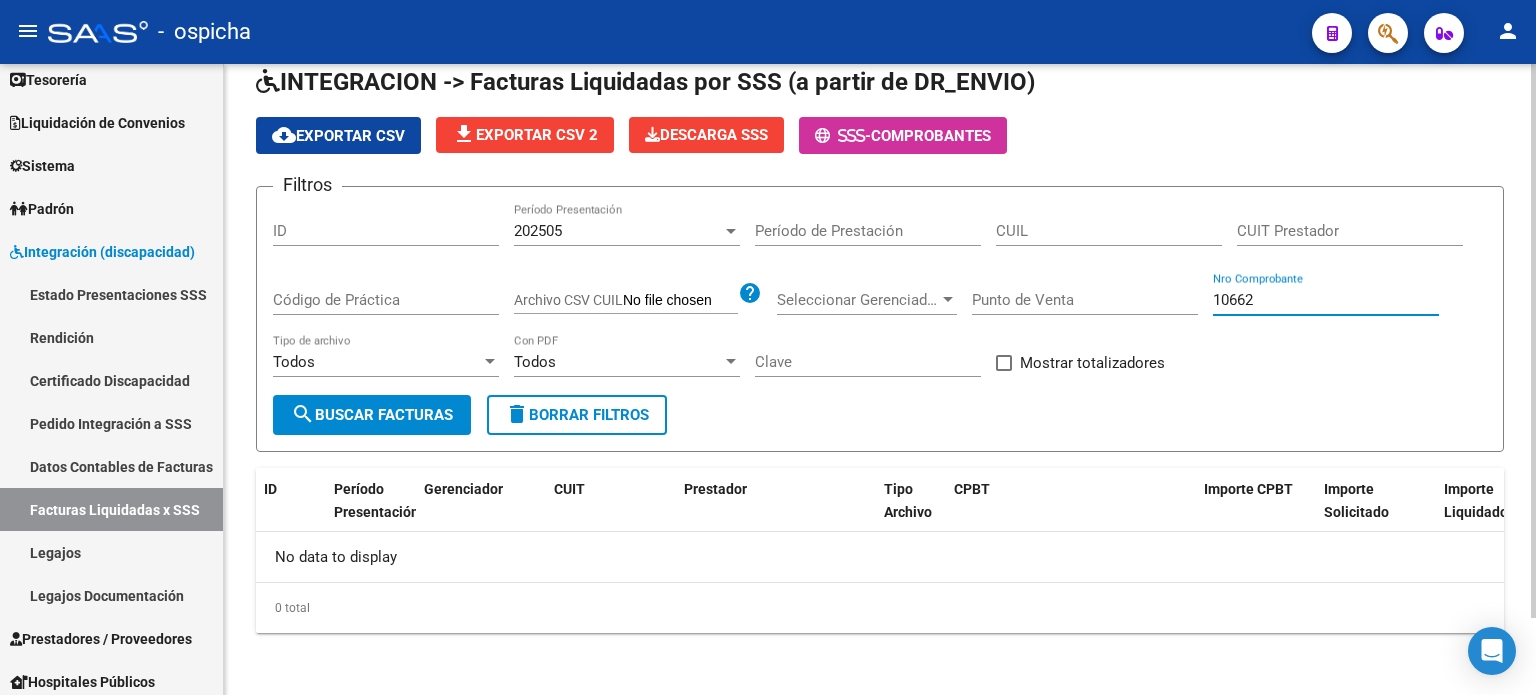 type on "10662" 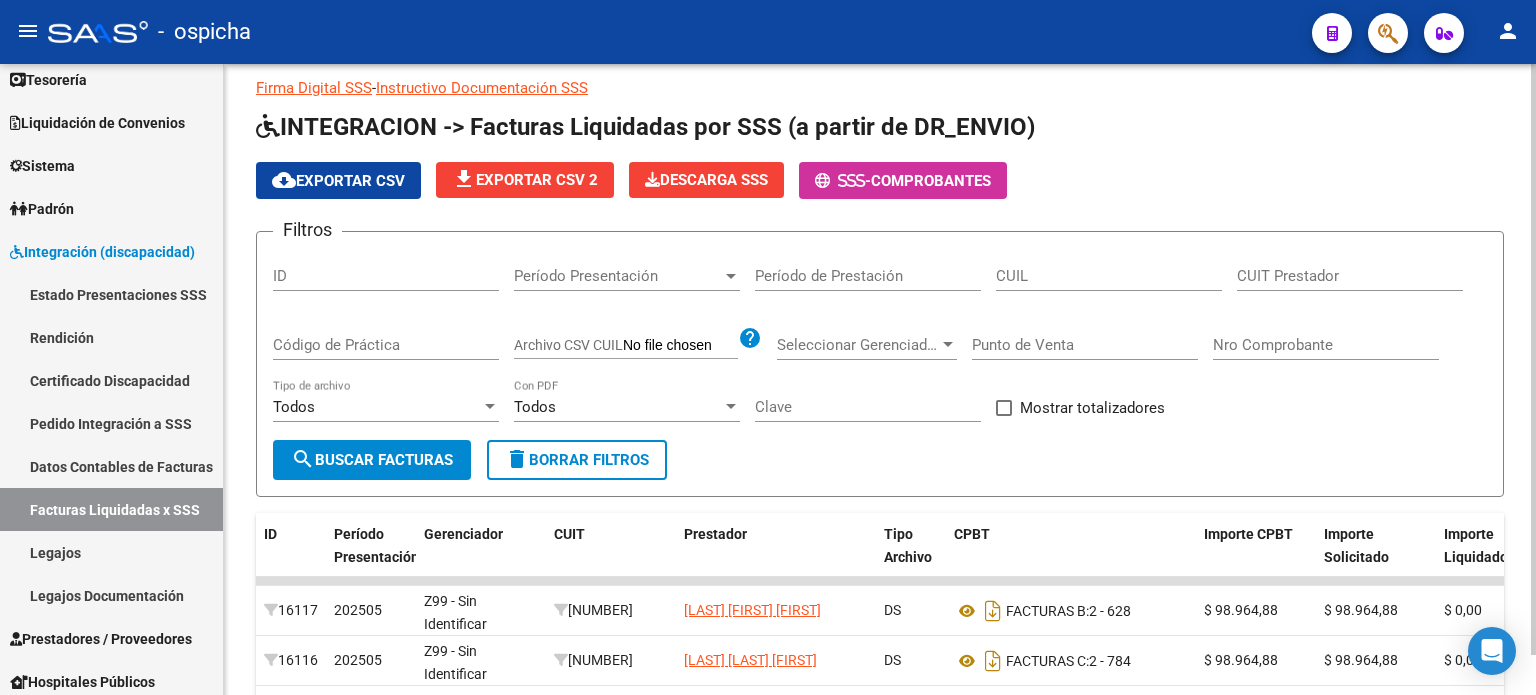 scroll, scrollTop: 88, scrollLeft: 0, axis: vertical 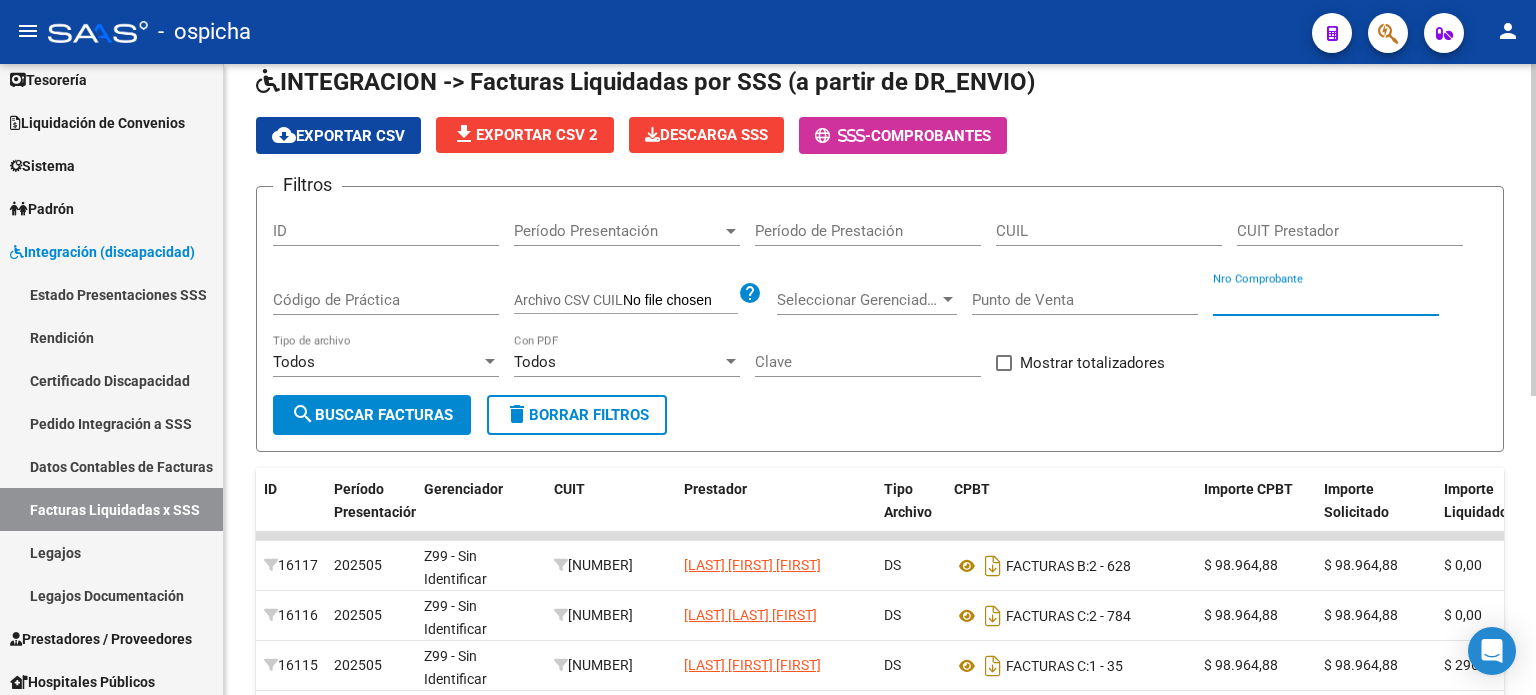 click on "Nro Comprobante" at bounding box center (1326, 300) 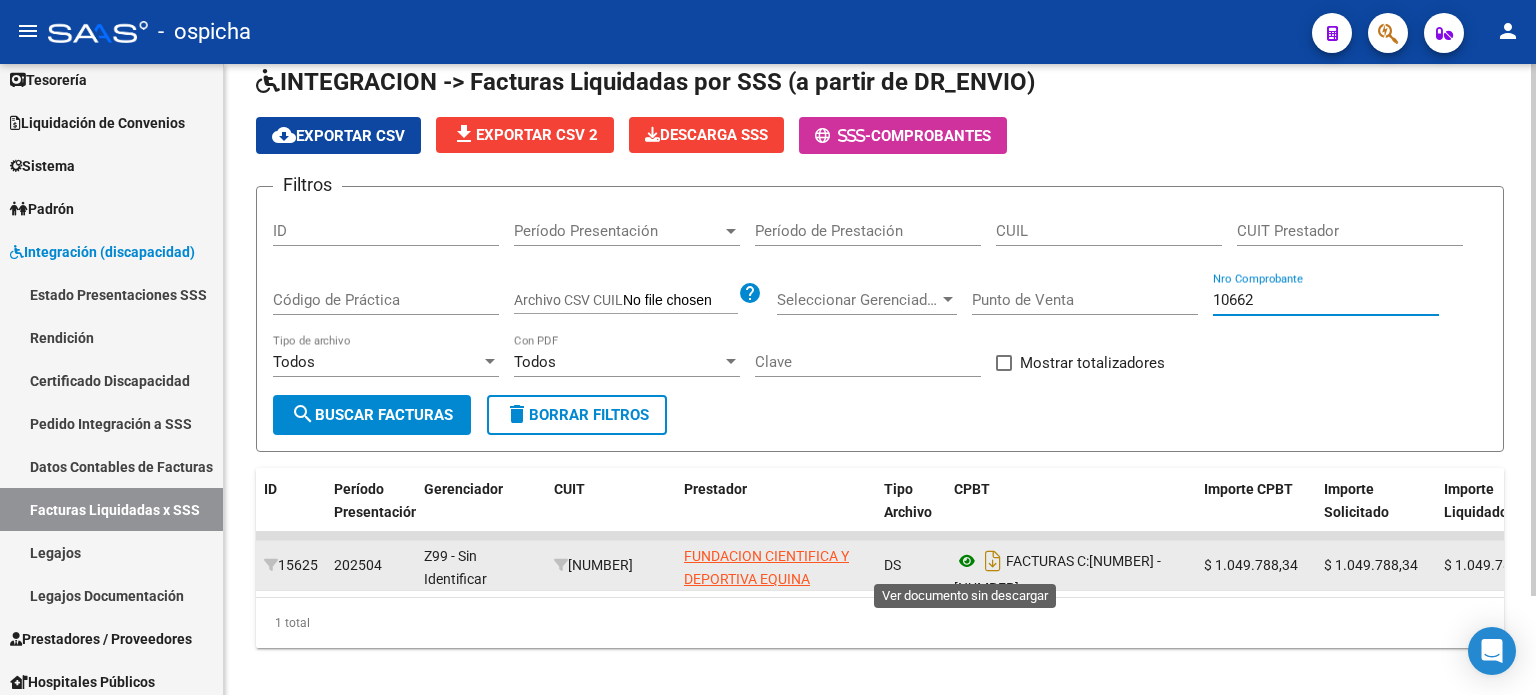 type on "10662" 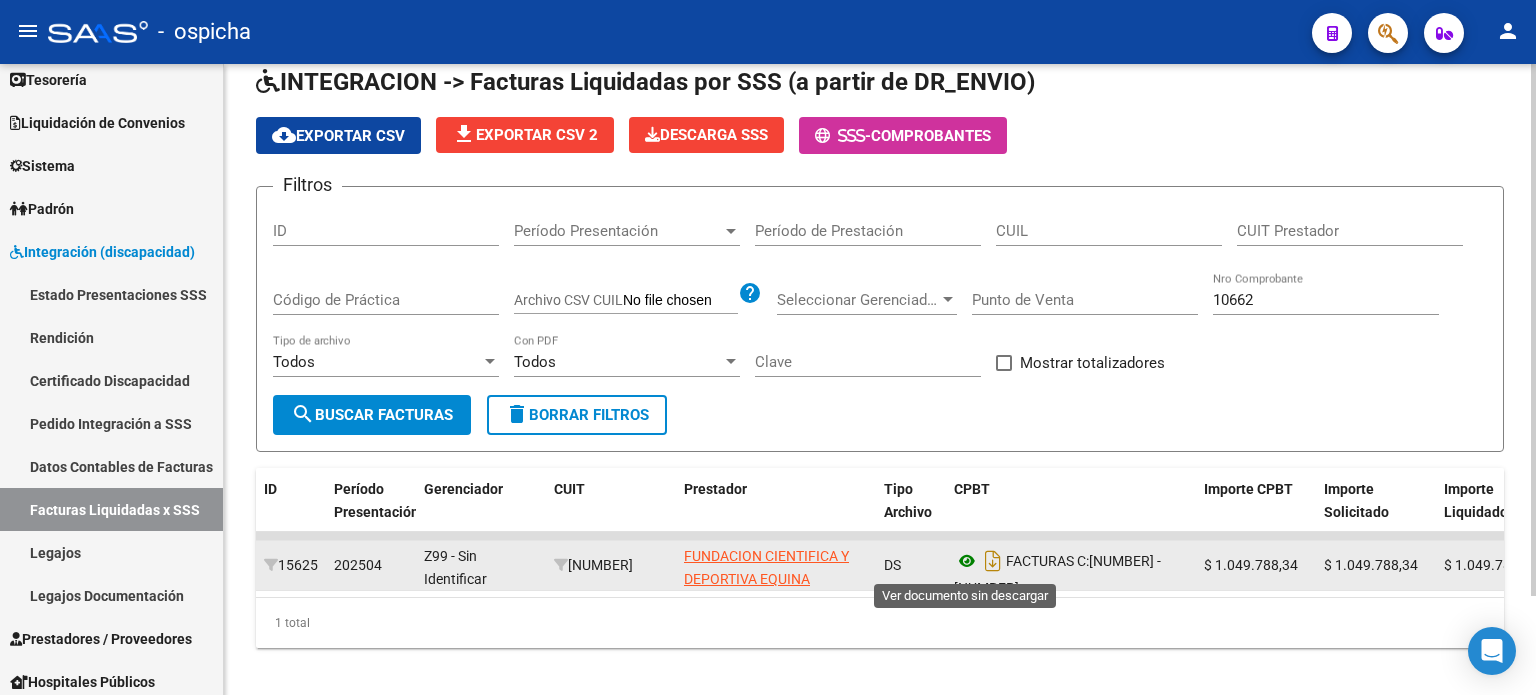 click 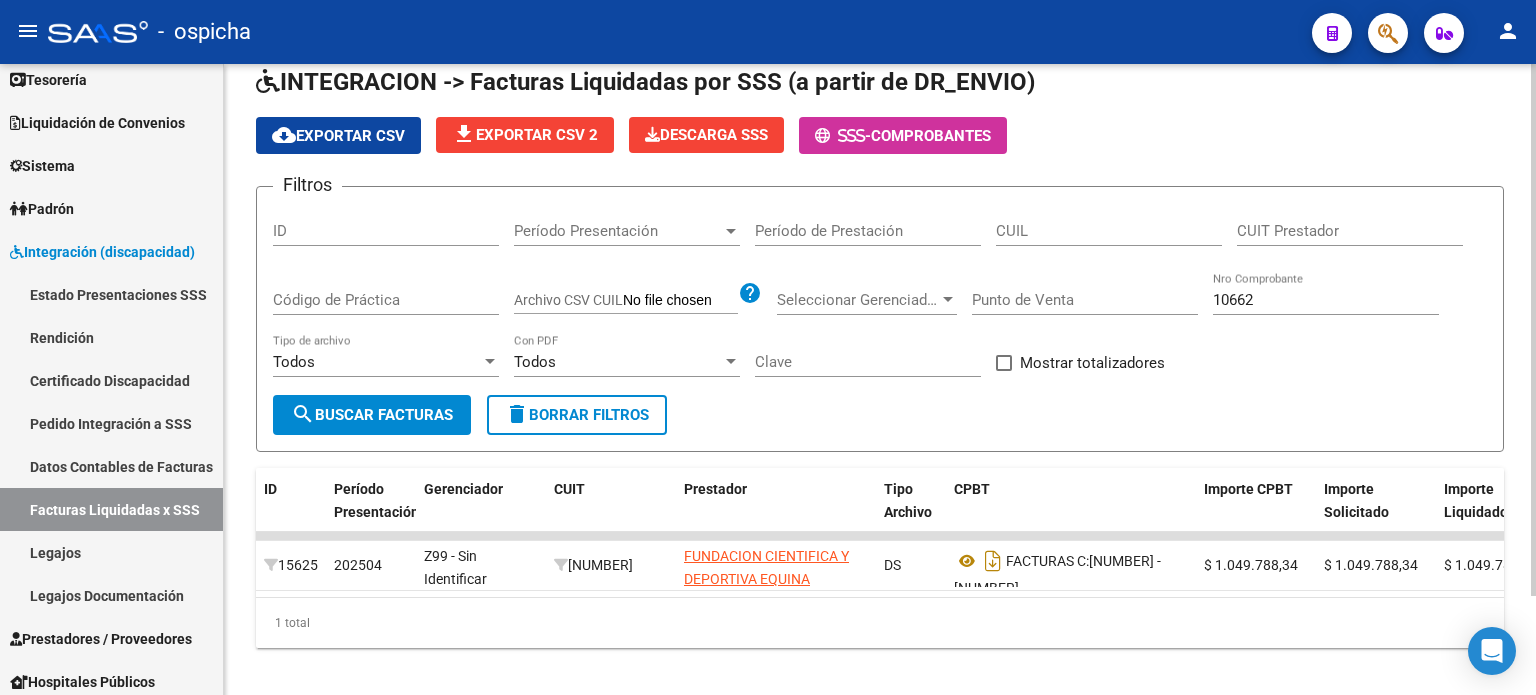 scroll, scrollTop: 117, scrollLeft: 0, axis: vertical 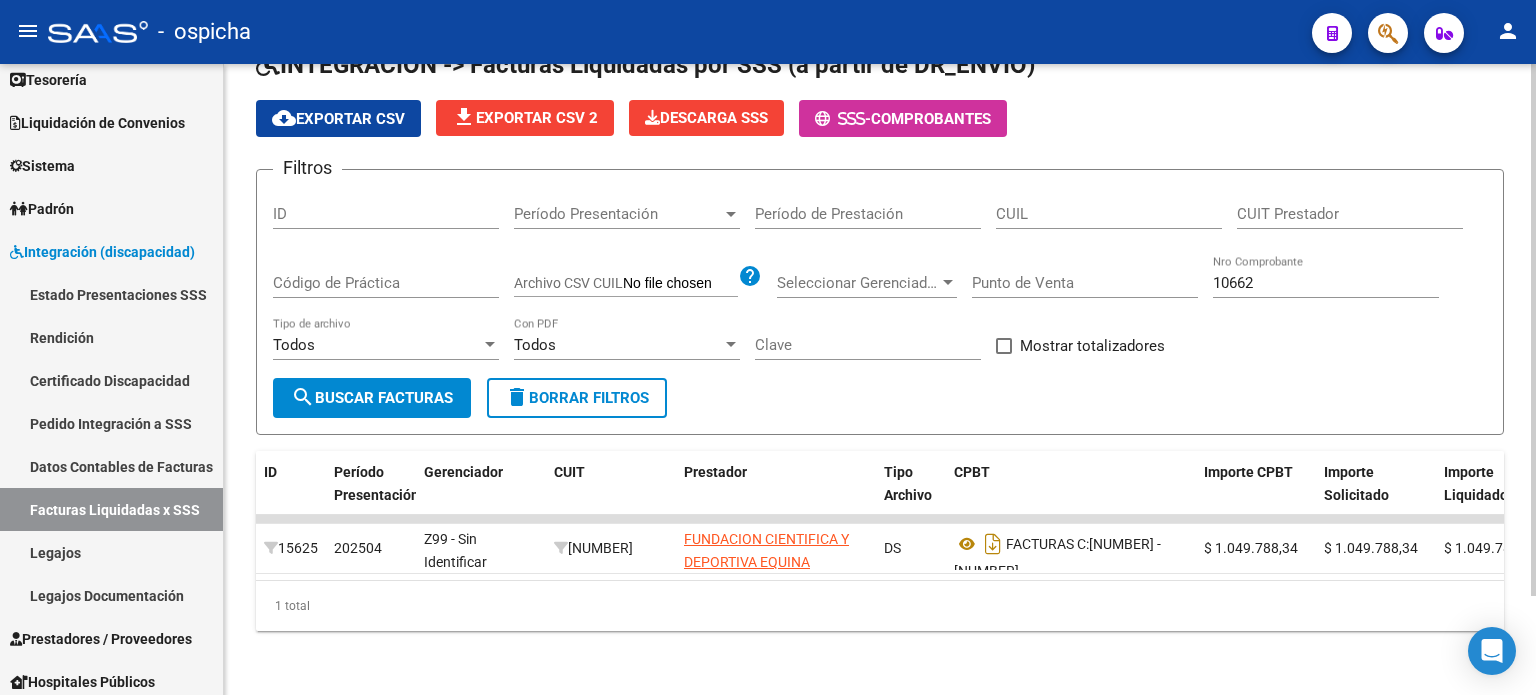 click on "delete  Borrar Filtros" 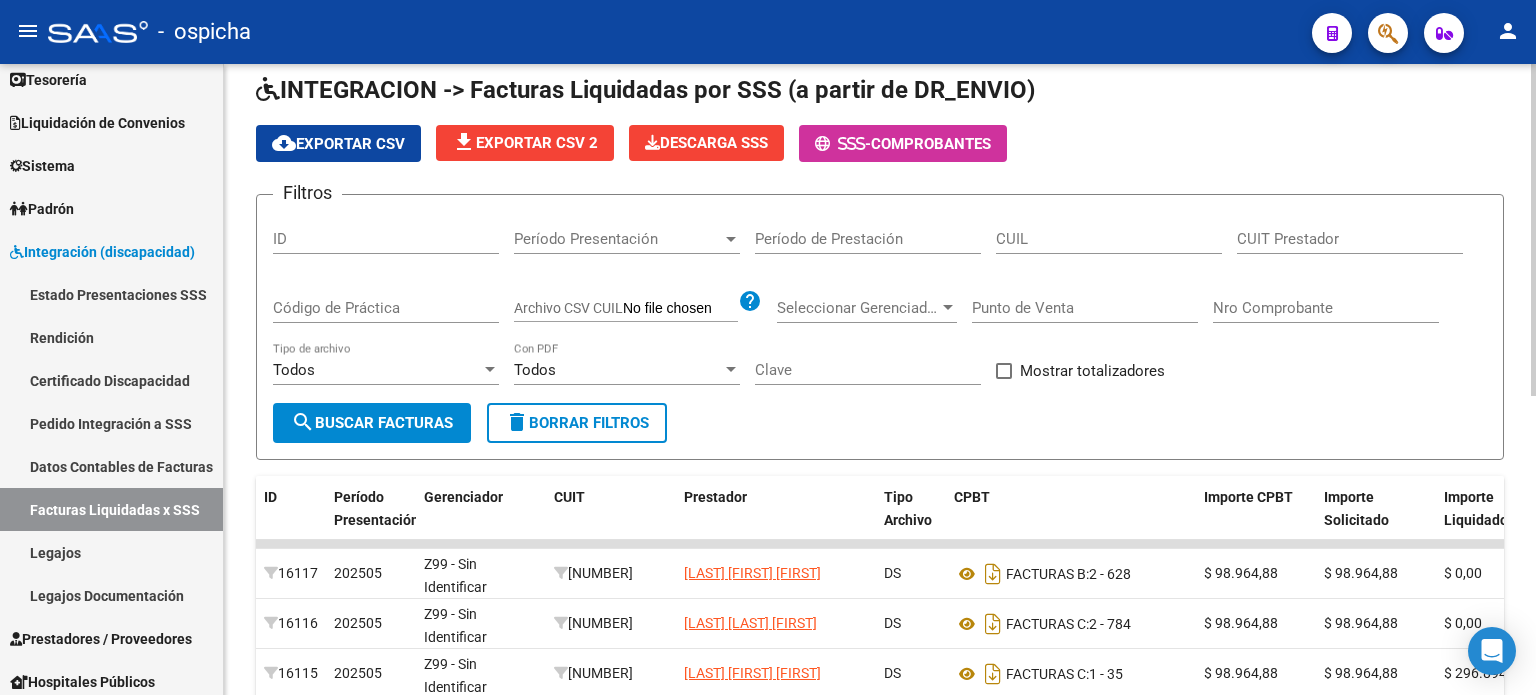 scroll, scrollTop: 117, scrollLeft: 0, axis: vertical 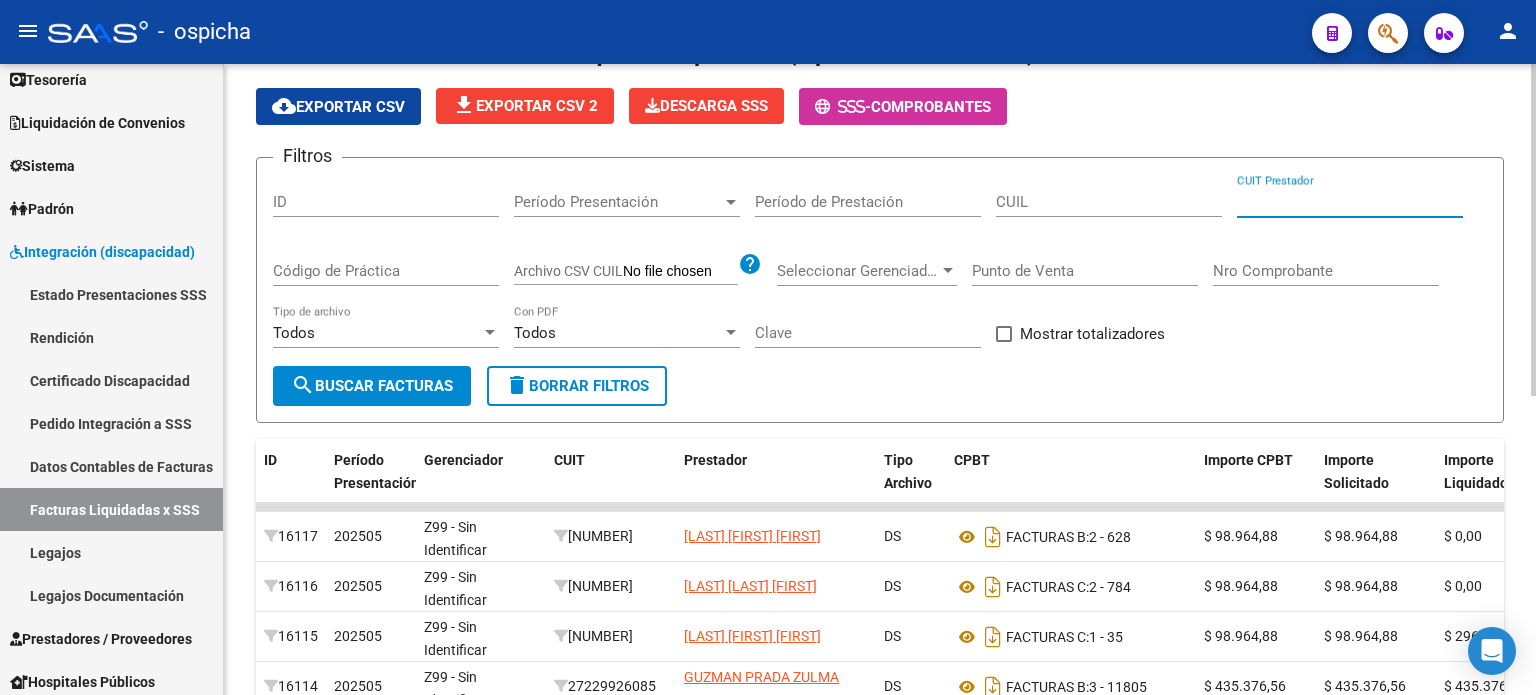 click on "CUIT Prestador" at bounding box center [1350, 202] 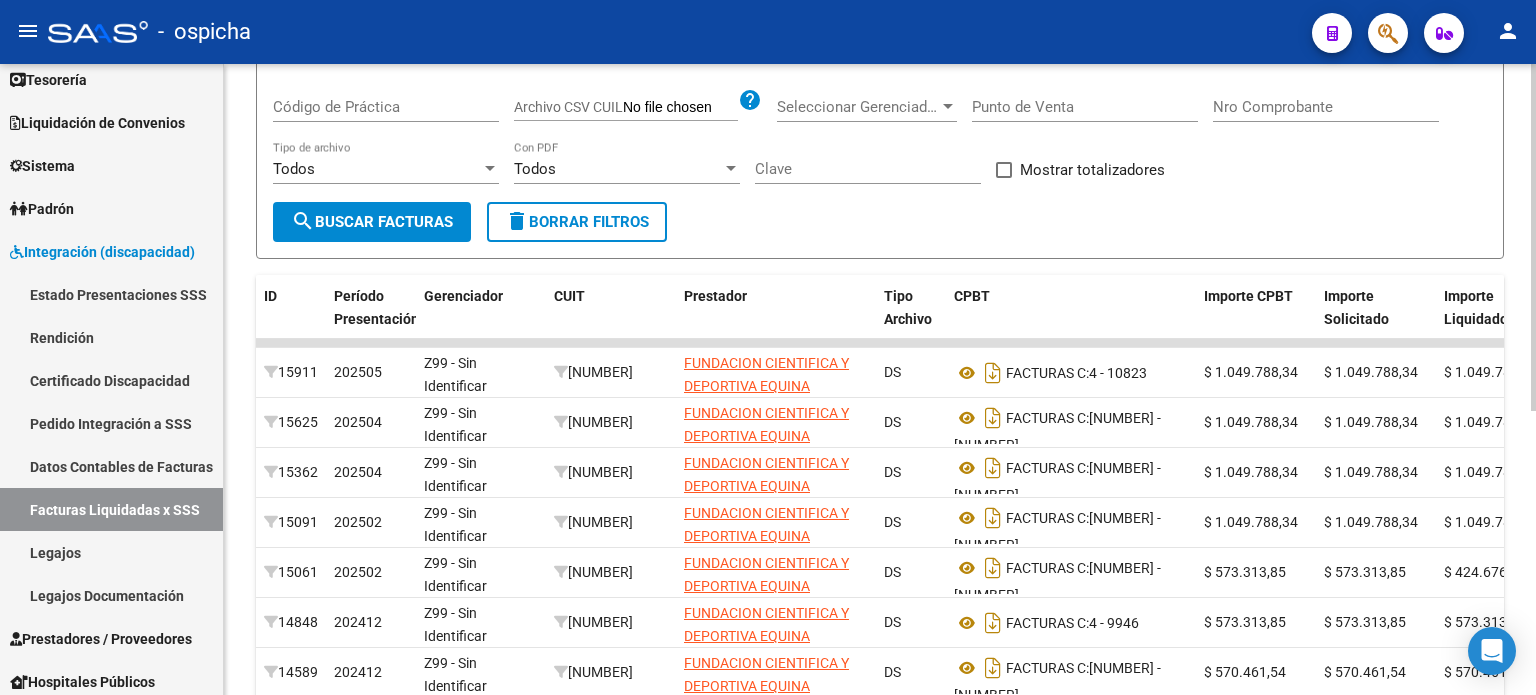 scroll, scrollTop: 317, scrollLeft: 0, axis: vertical 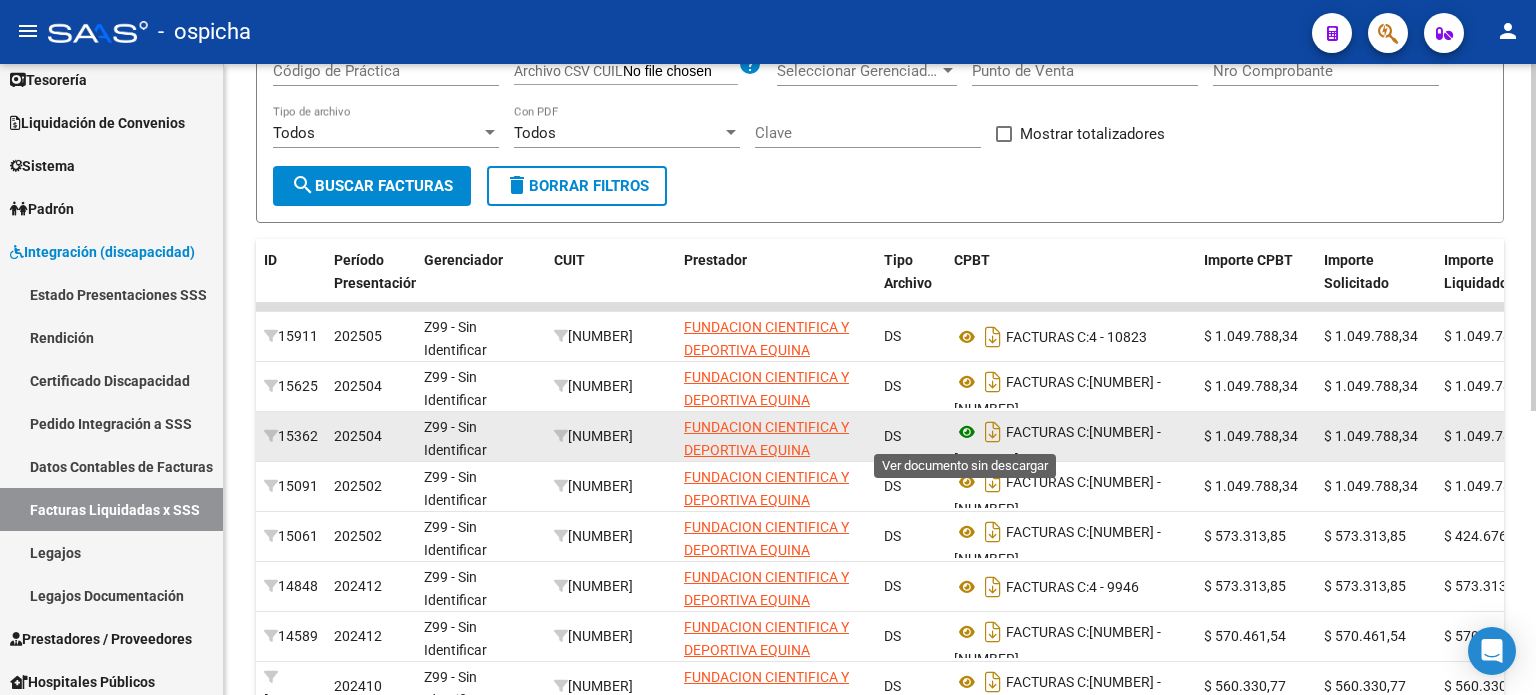 type on "[NUMBER]" 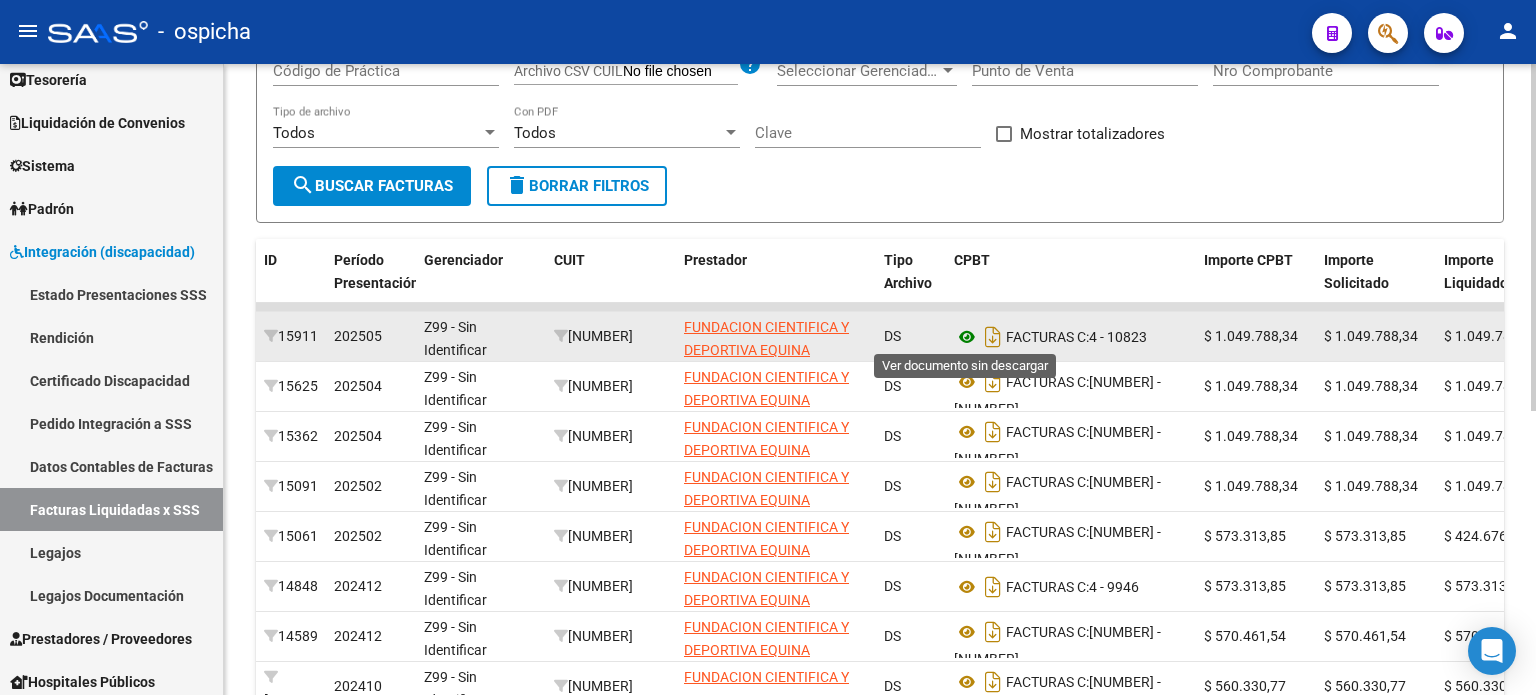 click 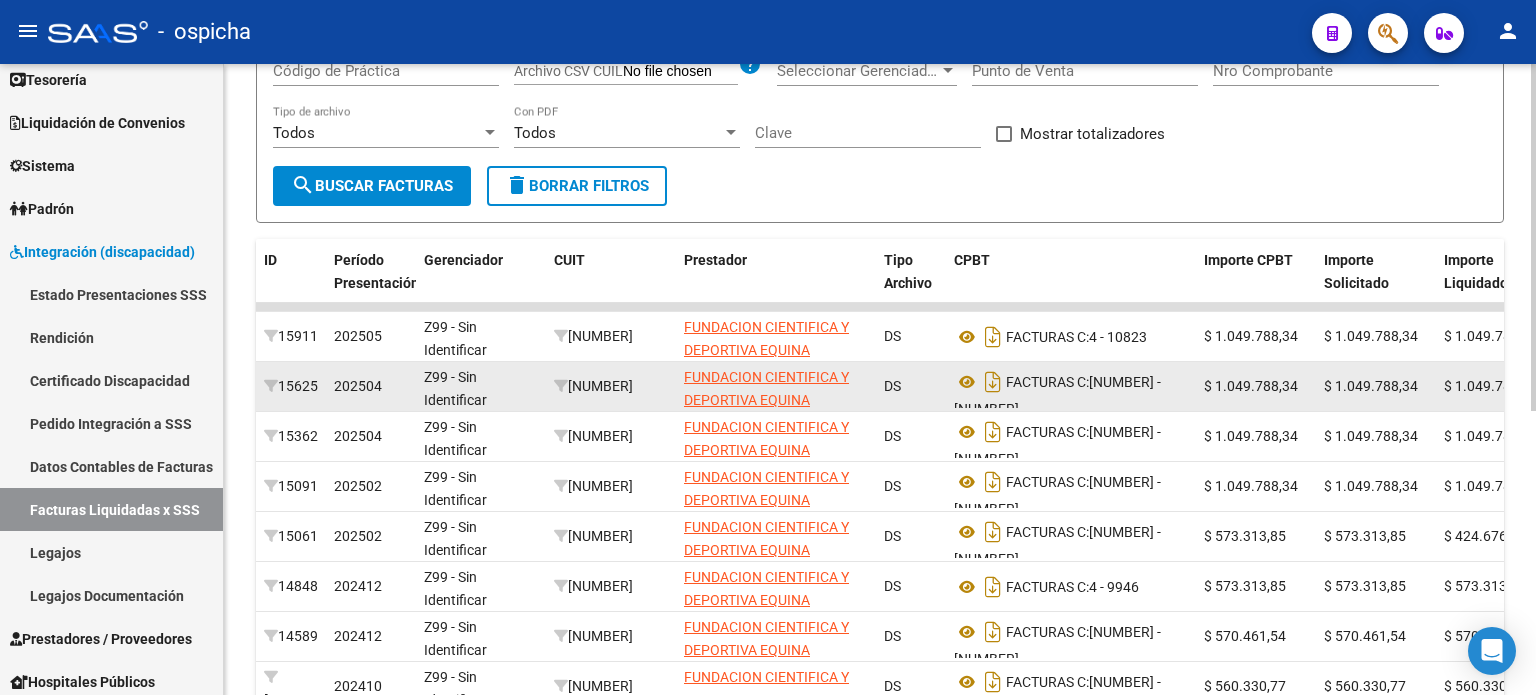 scroll, scrollTop: 0, scrollLeft: 0, axis: both 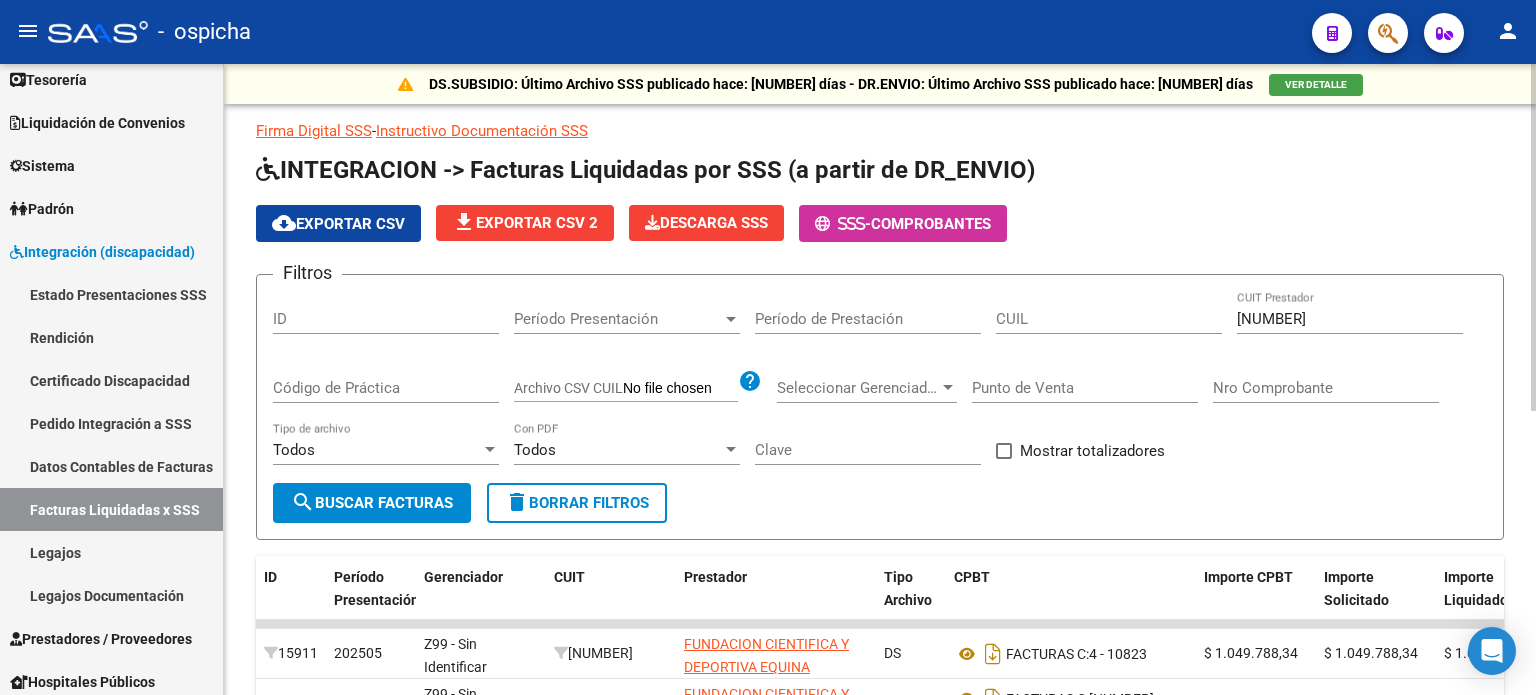 click on "delete  Borrar Filtros" 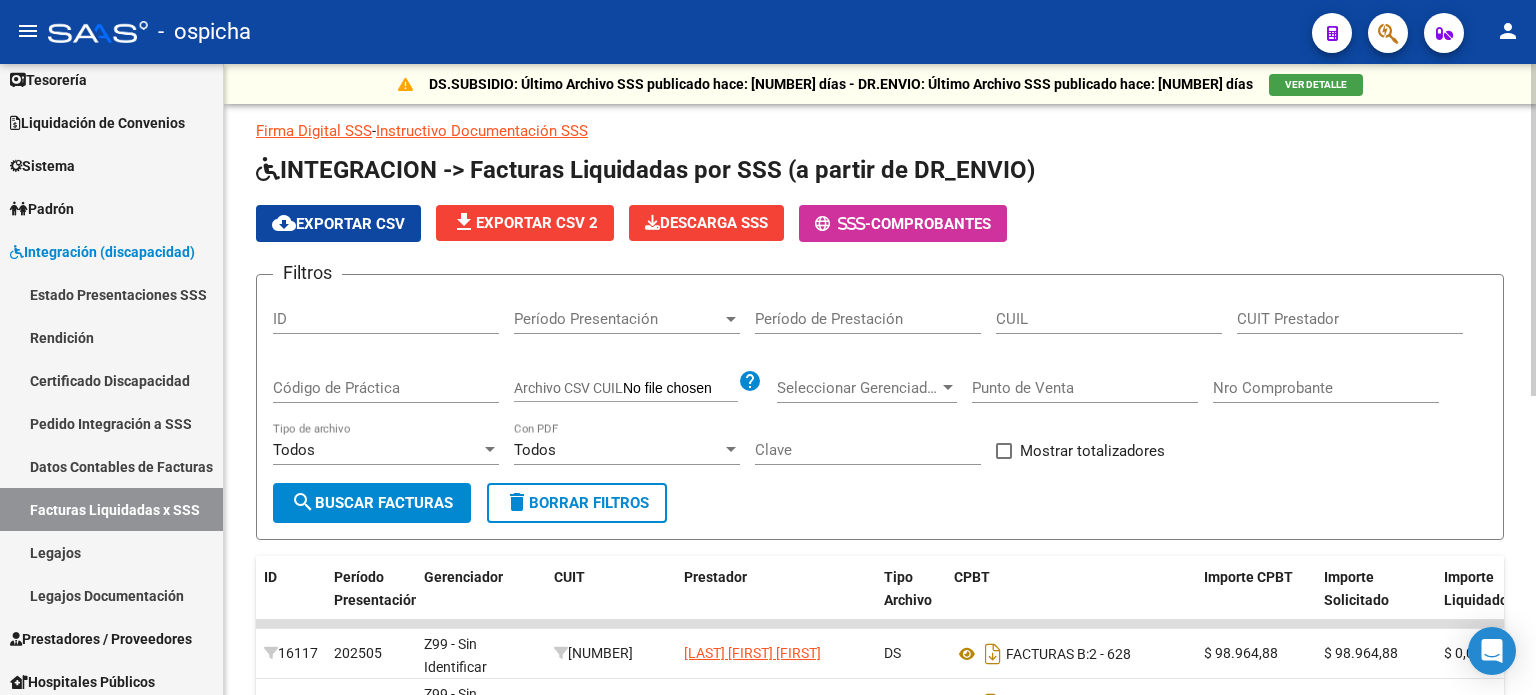 click on "CUIT Prestador" at bounding box center [1350, 319] 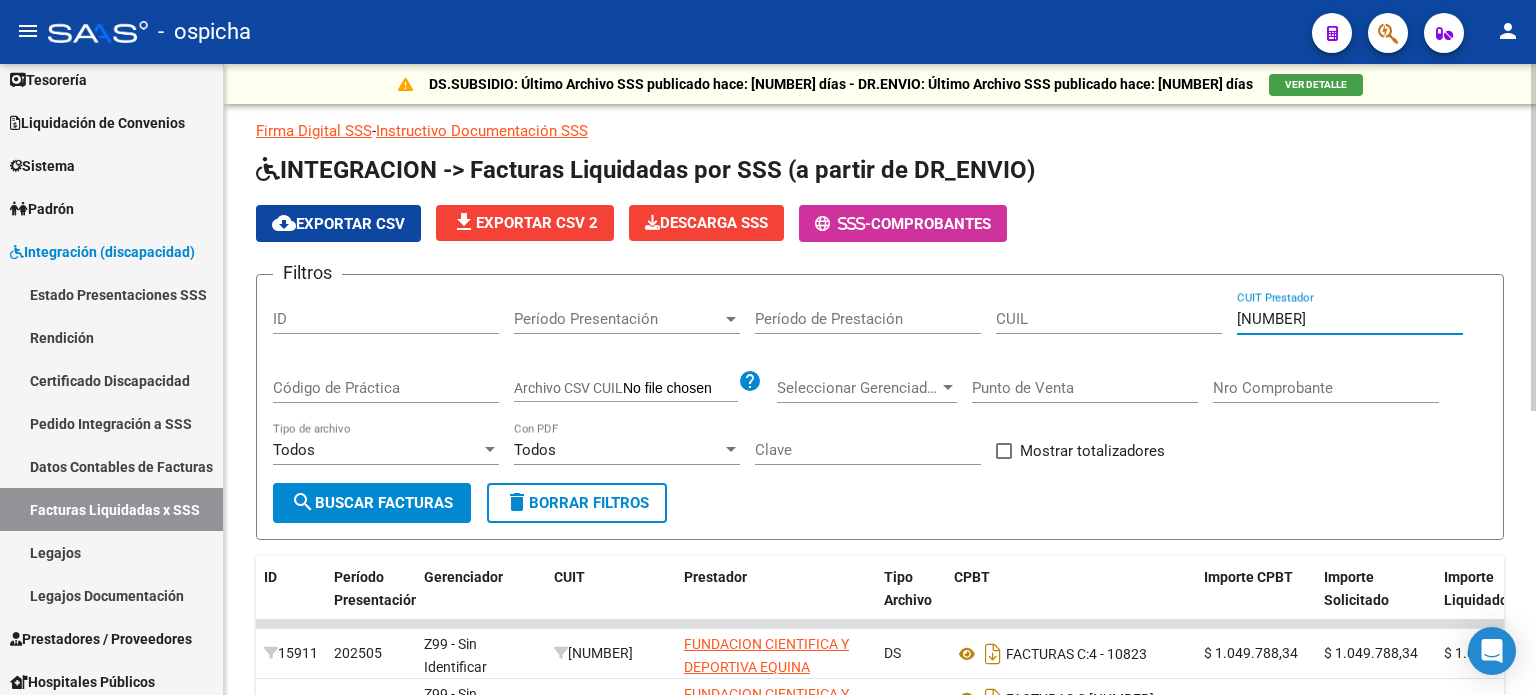 scroll, scrollTop: 300, scrollLeft: 0, axis: vertical 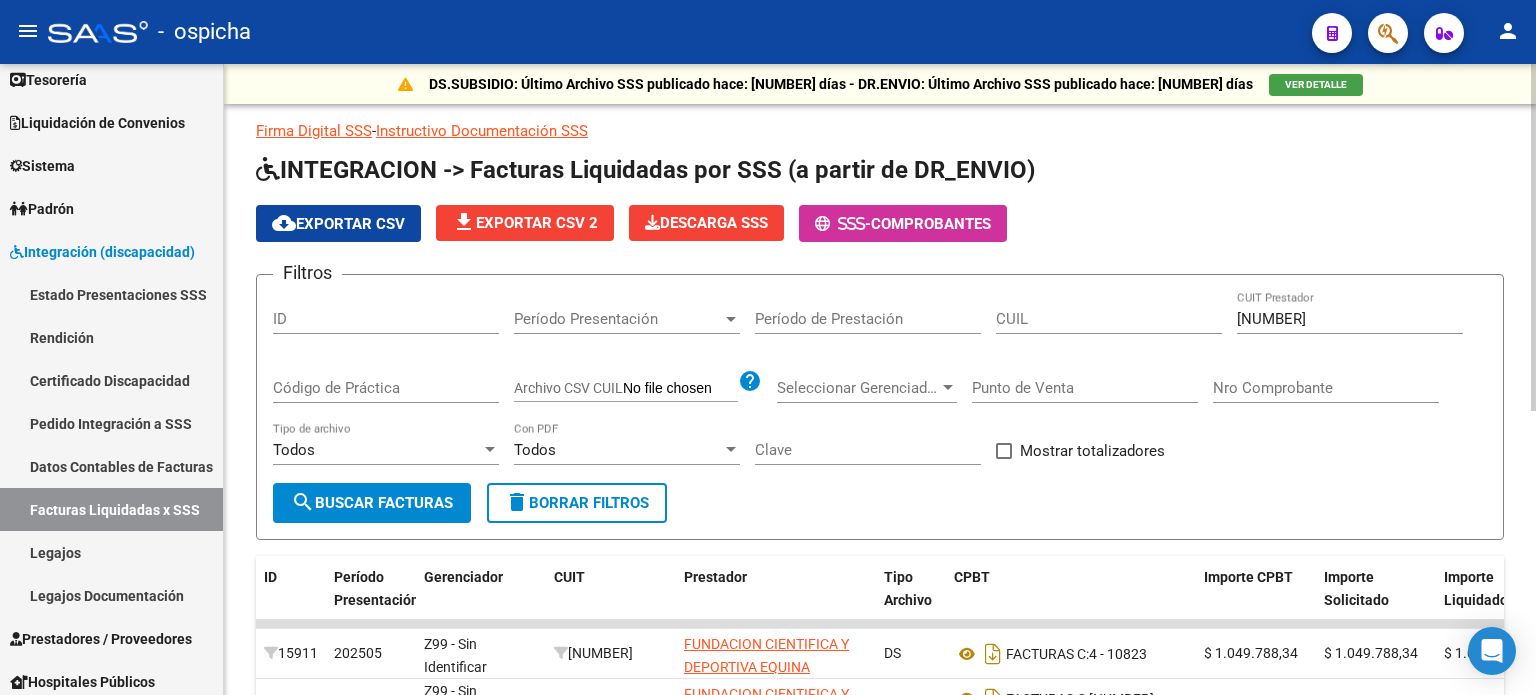 click on "[NUMBER]" at bounding box center [1350, 319] 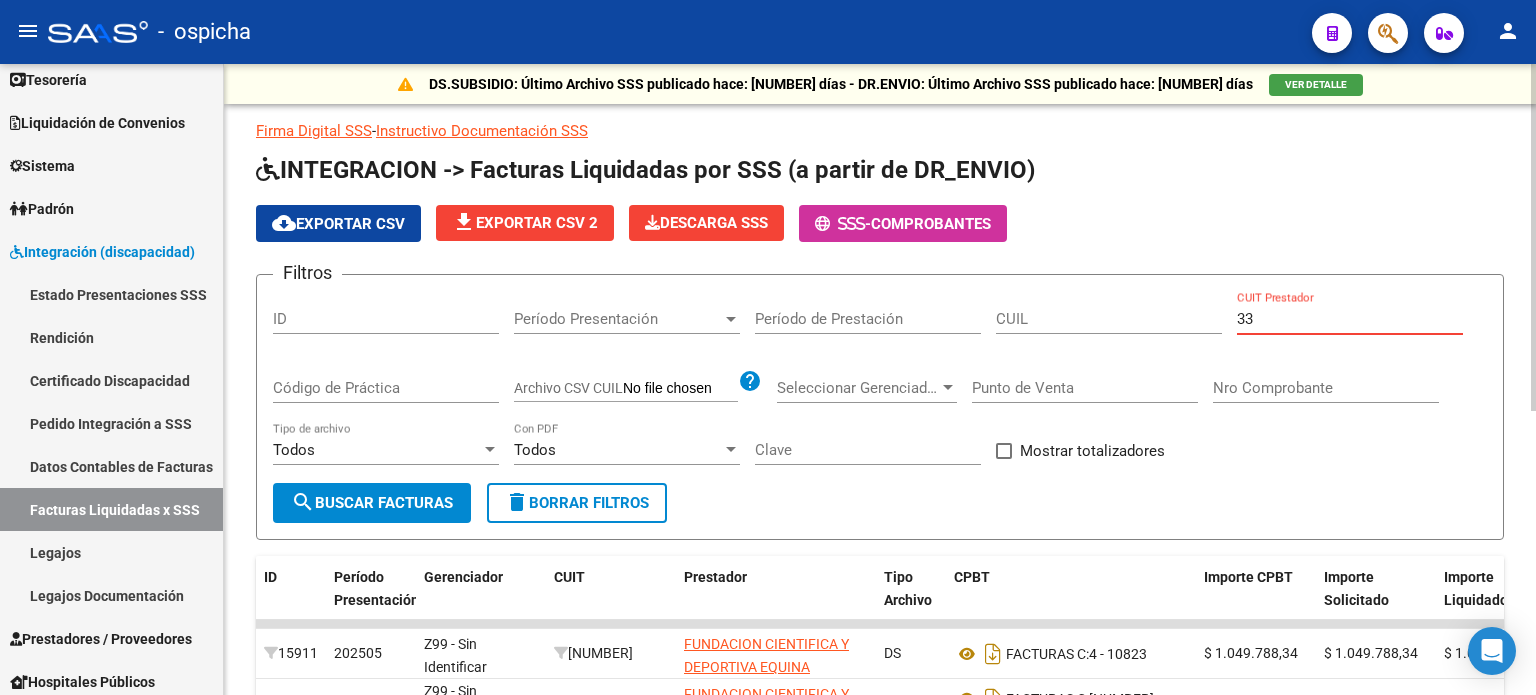 type on "3" 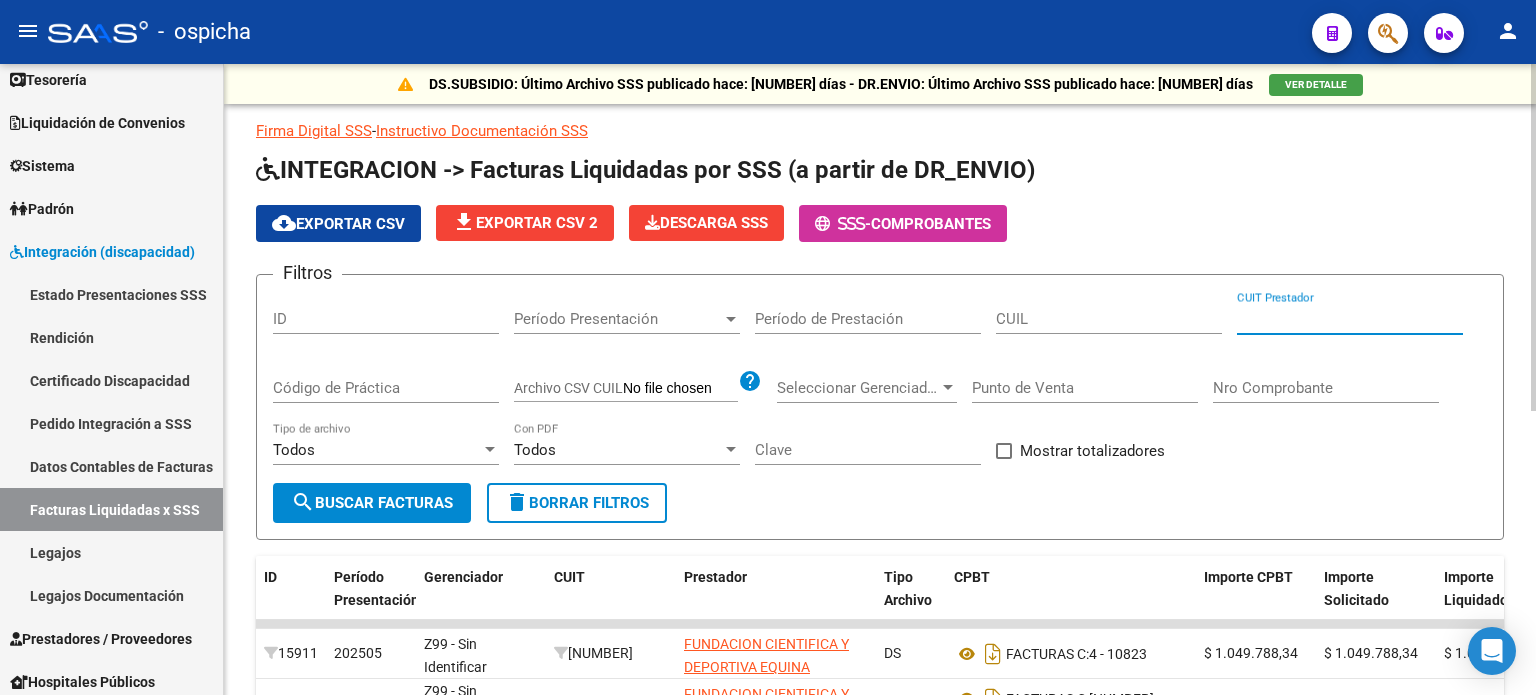type 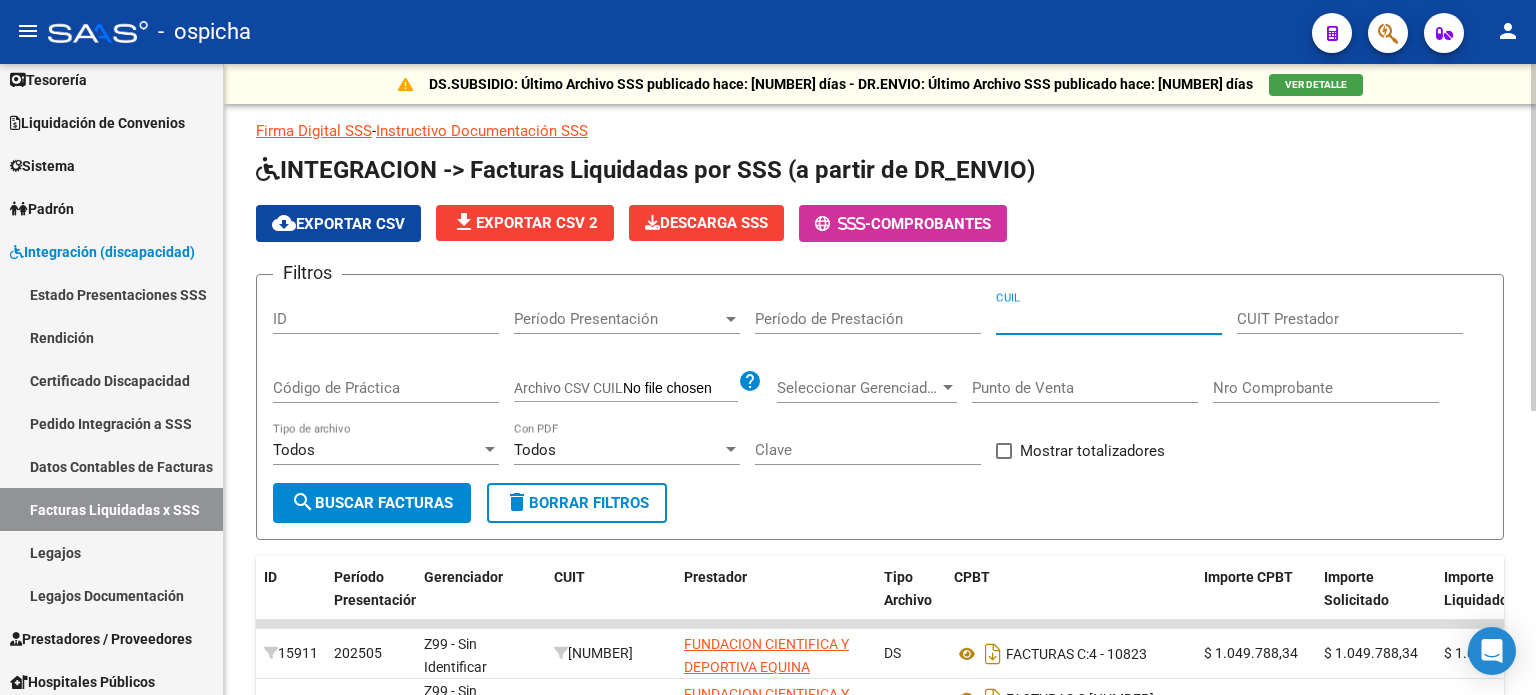 click on "CUIL" at bounding box center (1109, 319) 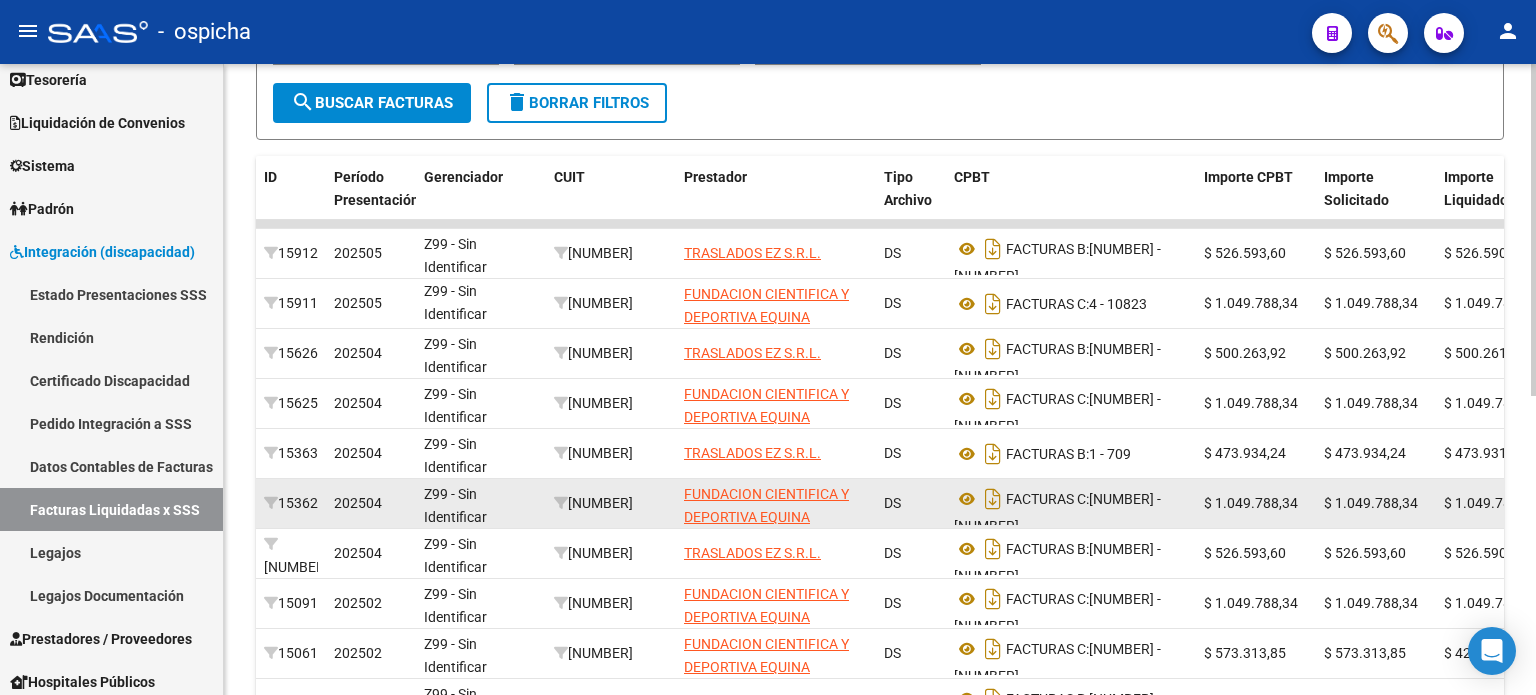 scroll, scrollTop: 500, scrollLeft: 0, axis: vertical 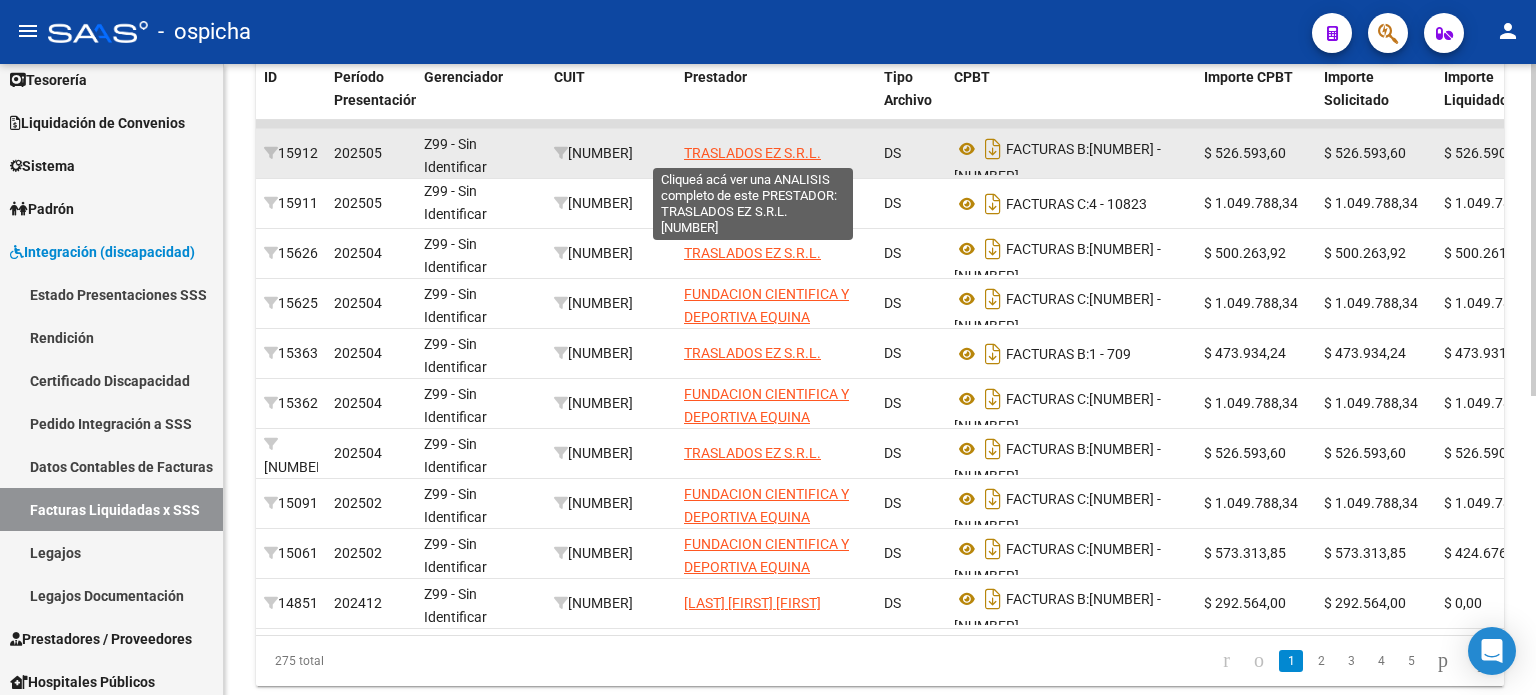 type on "[NUMBER]" 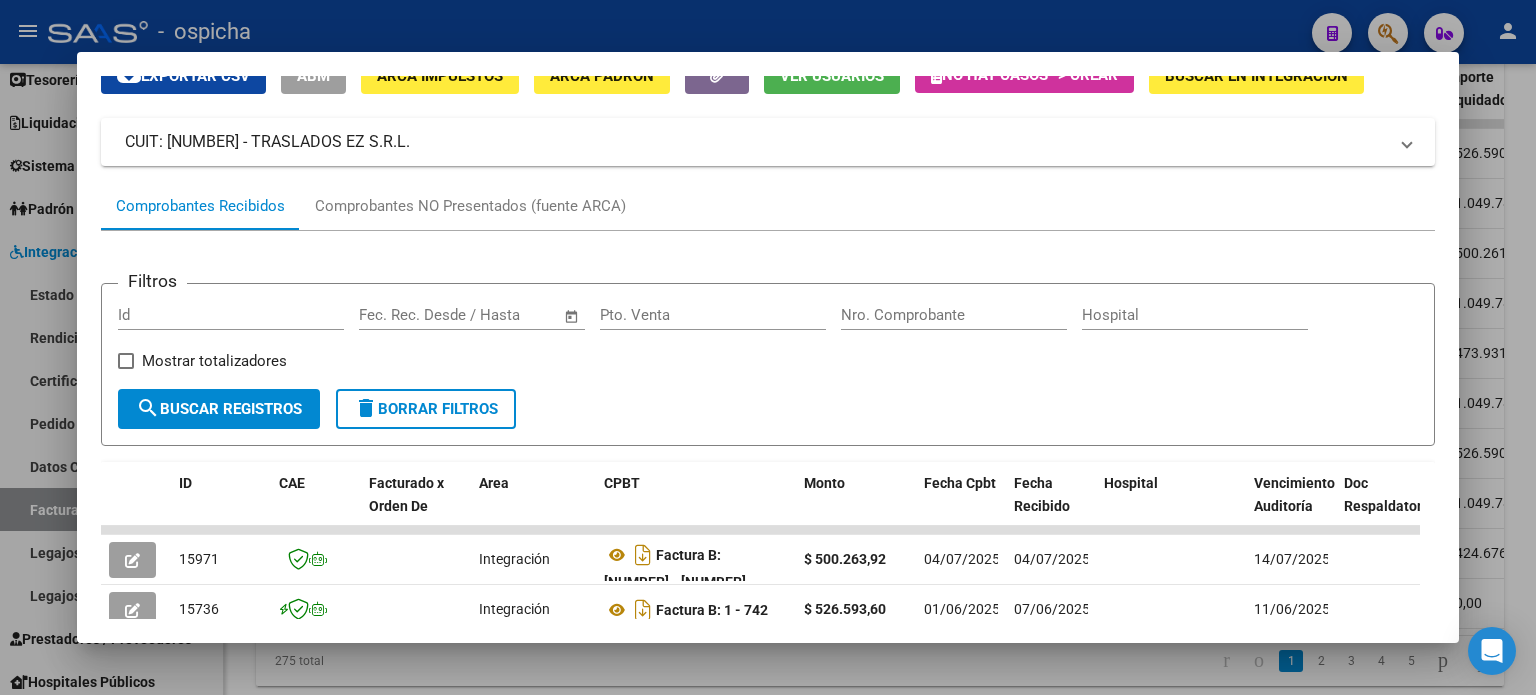 scroll, scrollTop: 290, scrollLeft: 0, axis: vertical 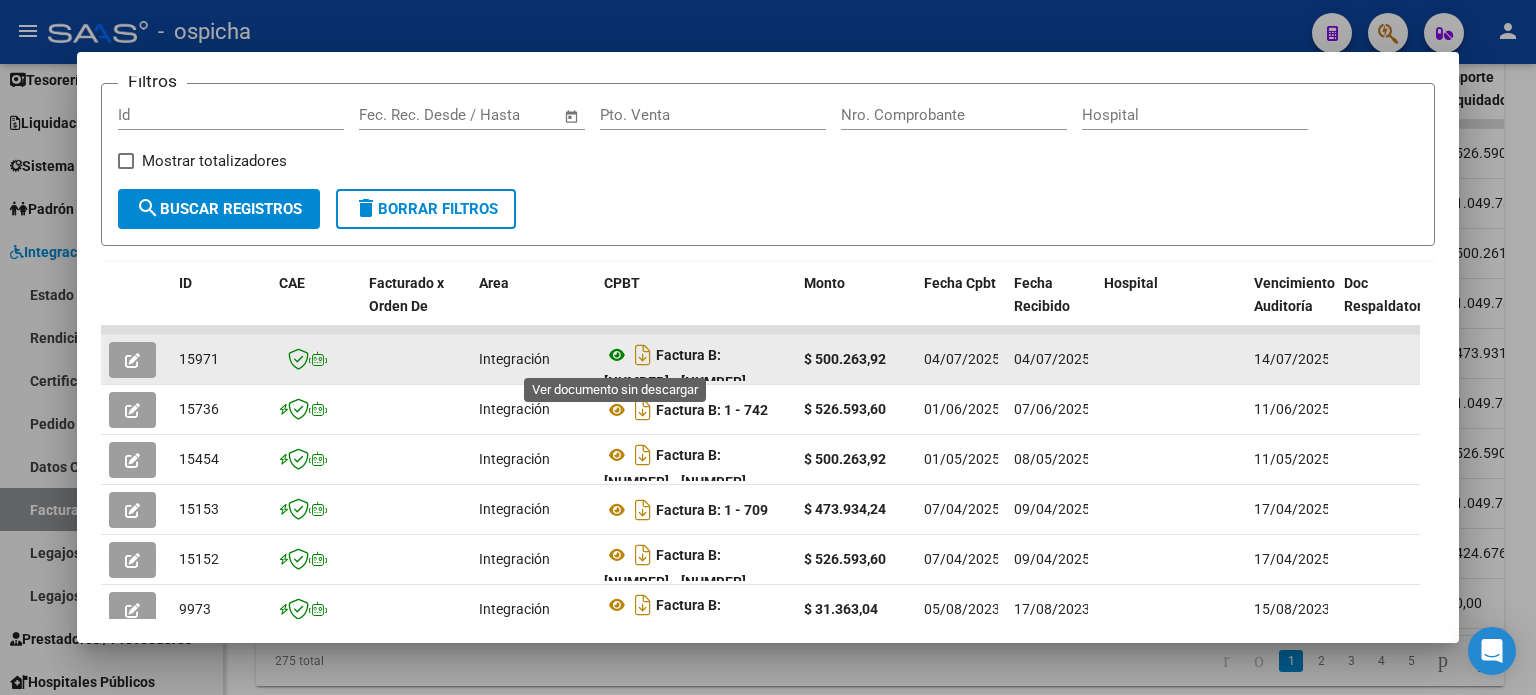 click 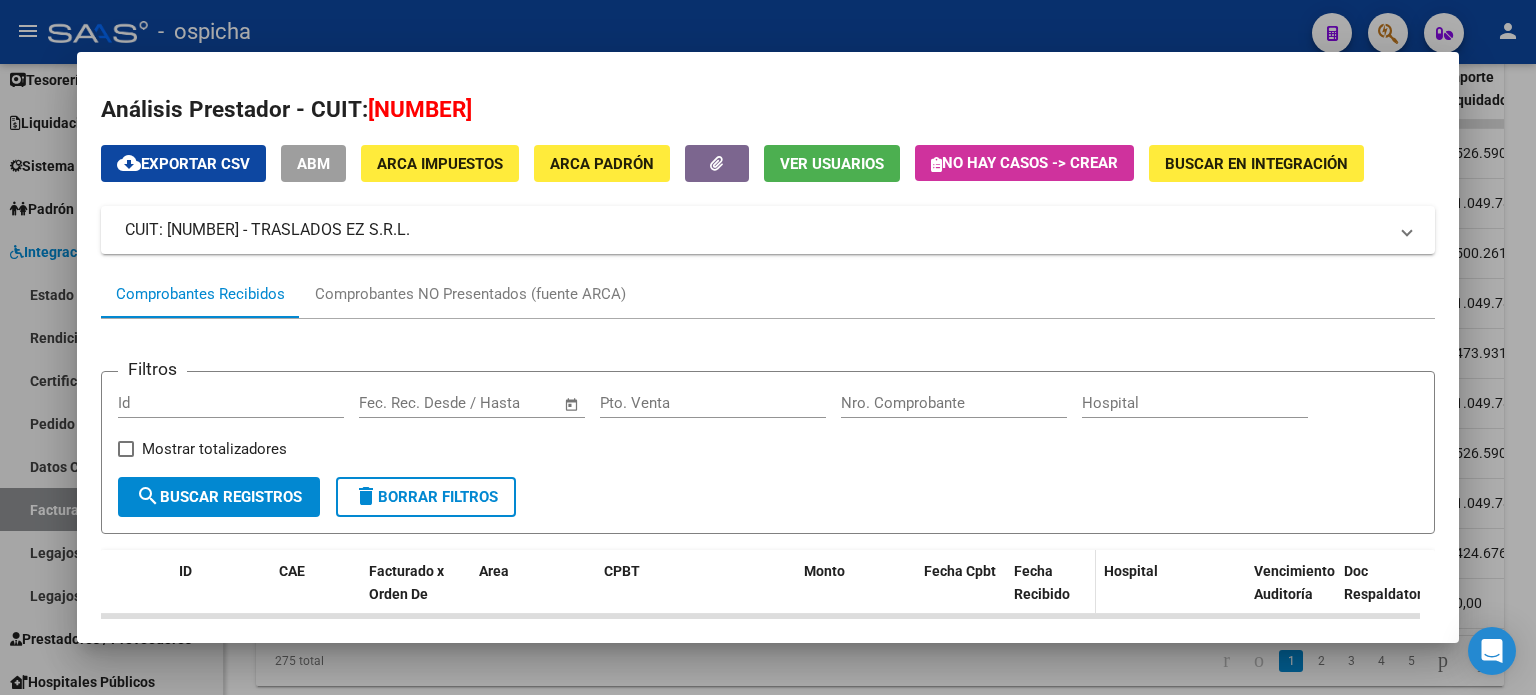 scroll, scrollTop: 0, scrollLeft: 0, axis: both 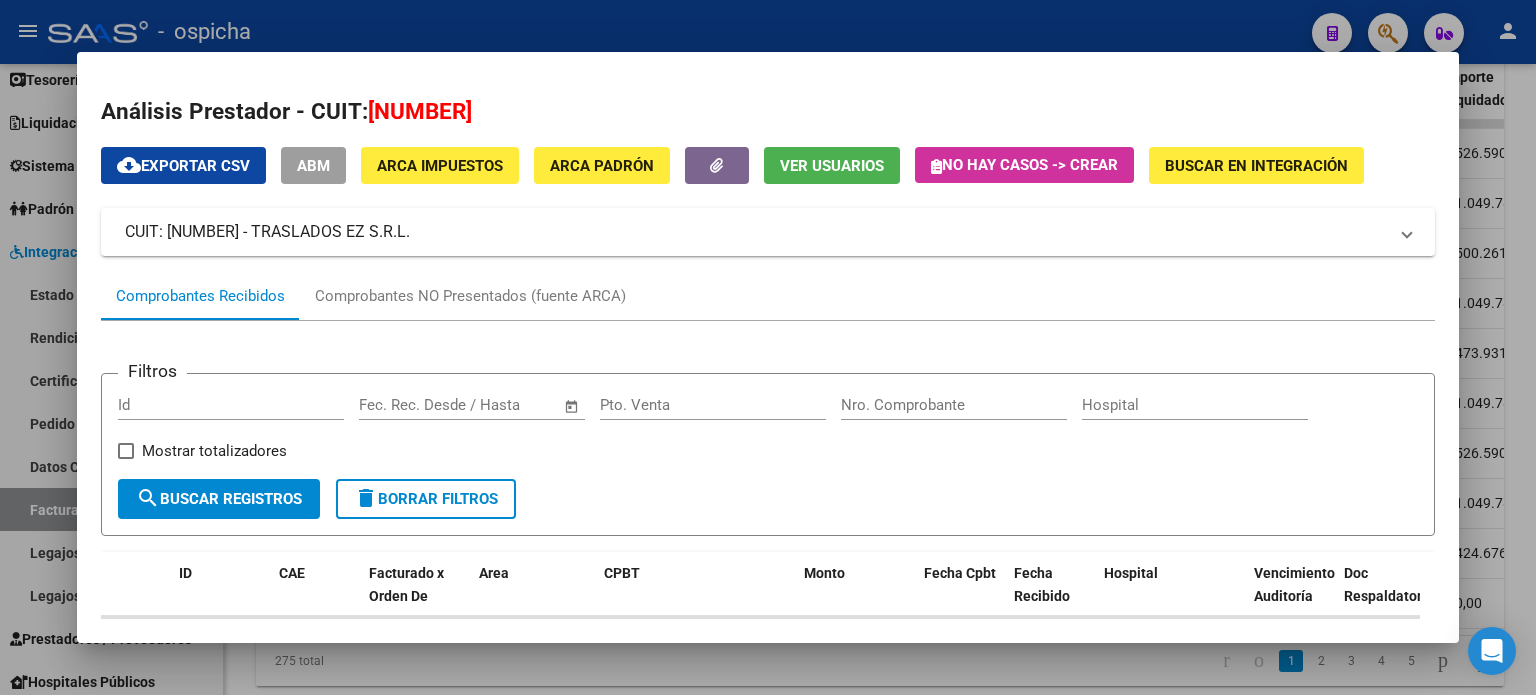 click on "delete  Borrar Filtros" at bounding box center (426, 499) 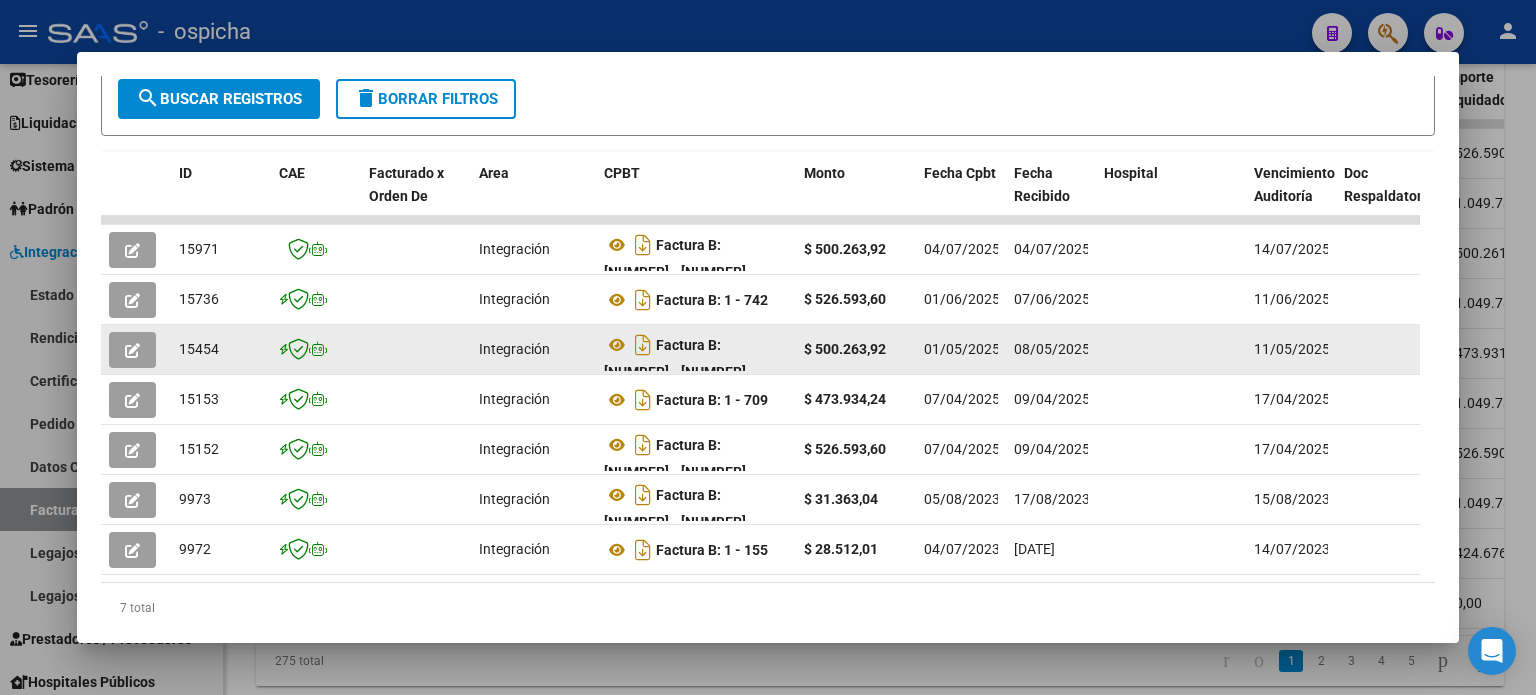 scroll, scrollTop: 0, scrollLeft: 0, axis: both 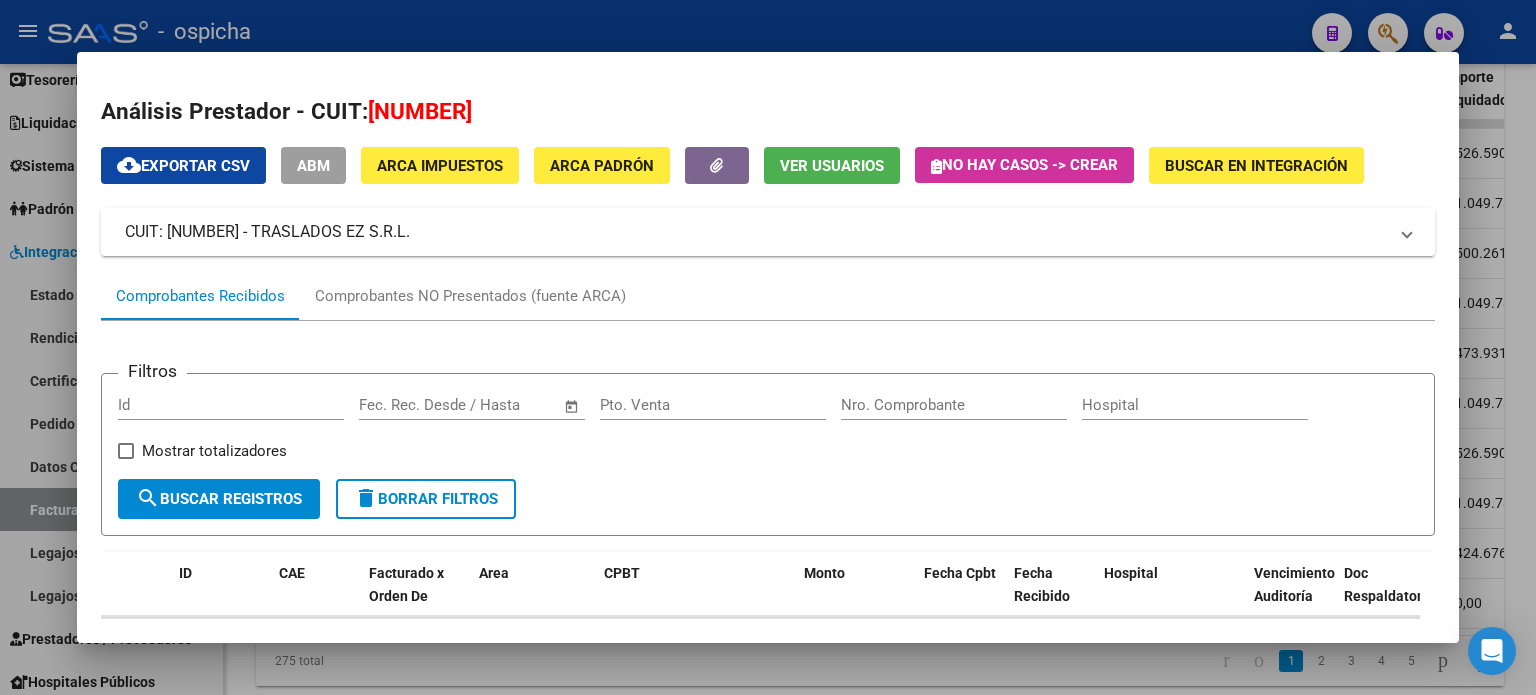 click on "delete  Borrar Filtros" at bounding box center [426, 499] 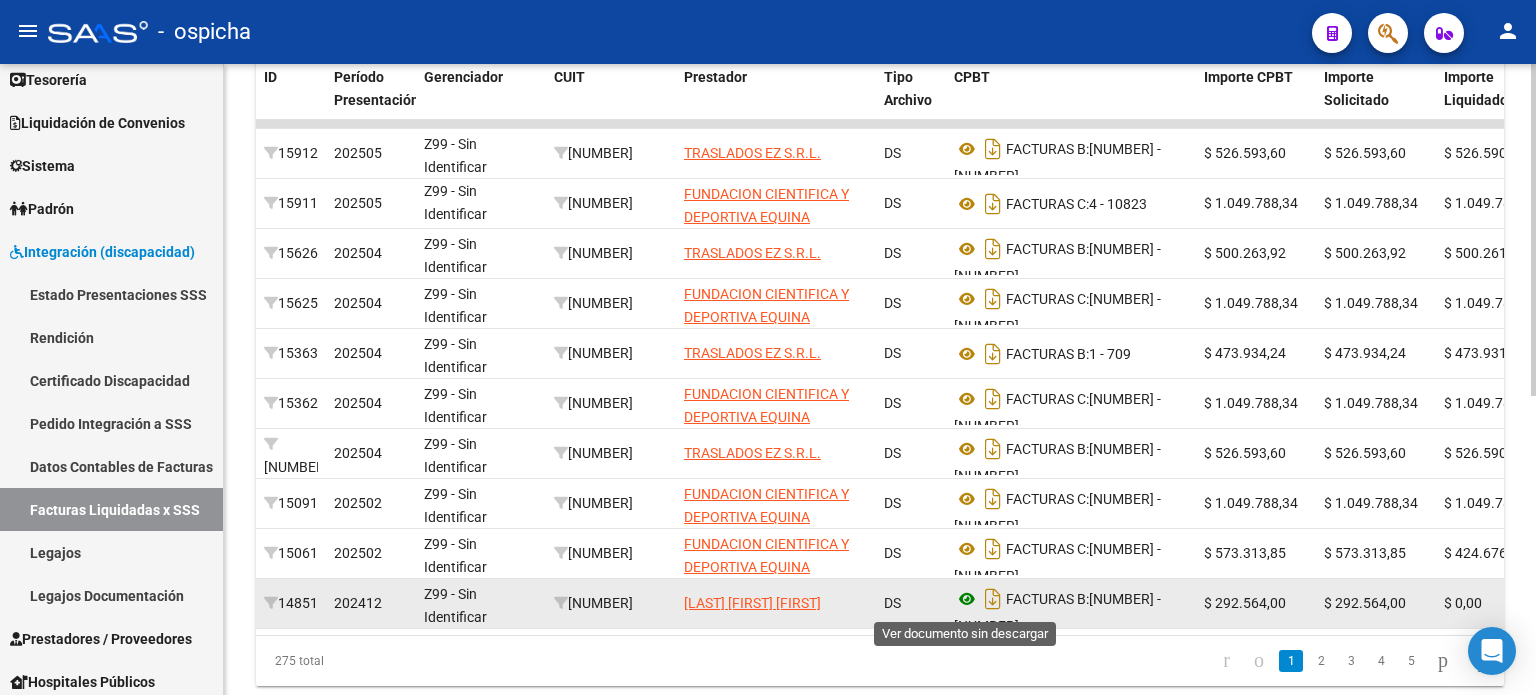 click 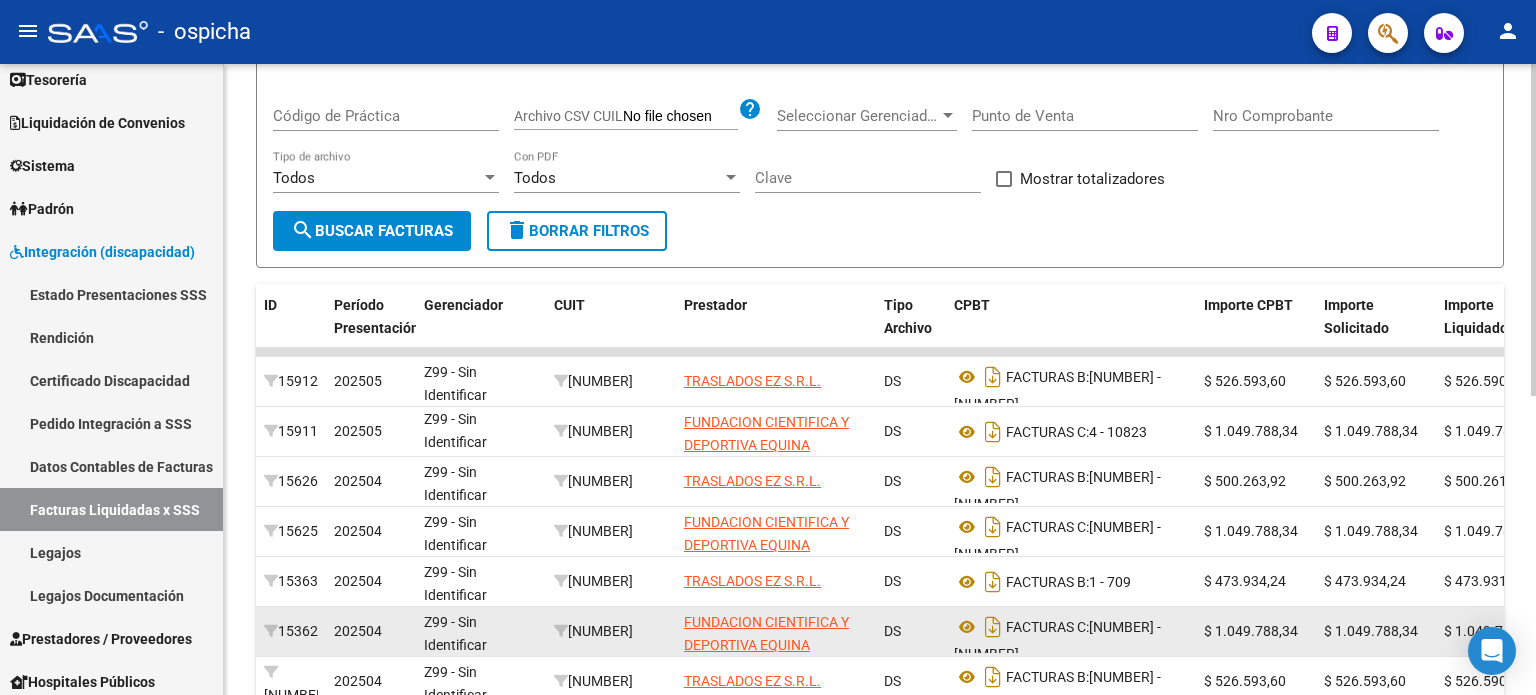 scroll, scrollTop: 400, scrollLeft: 0, axis: vertical 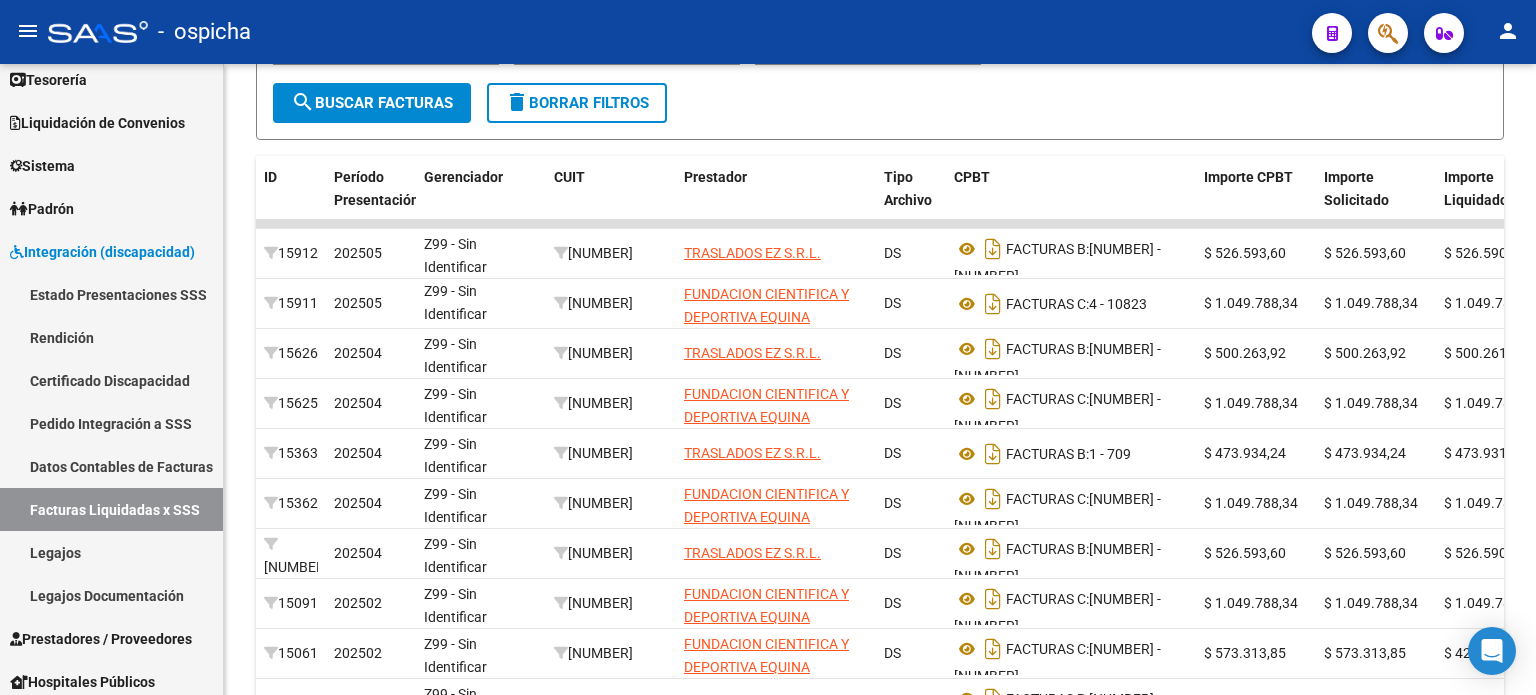 click on "person" 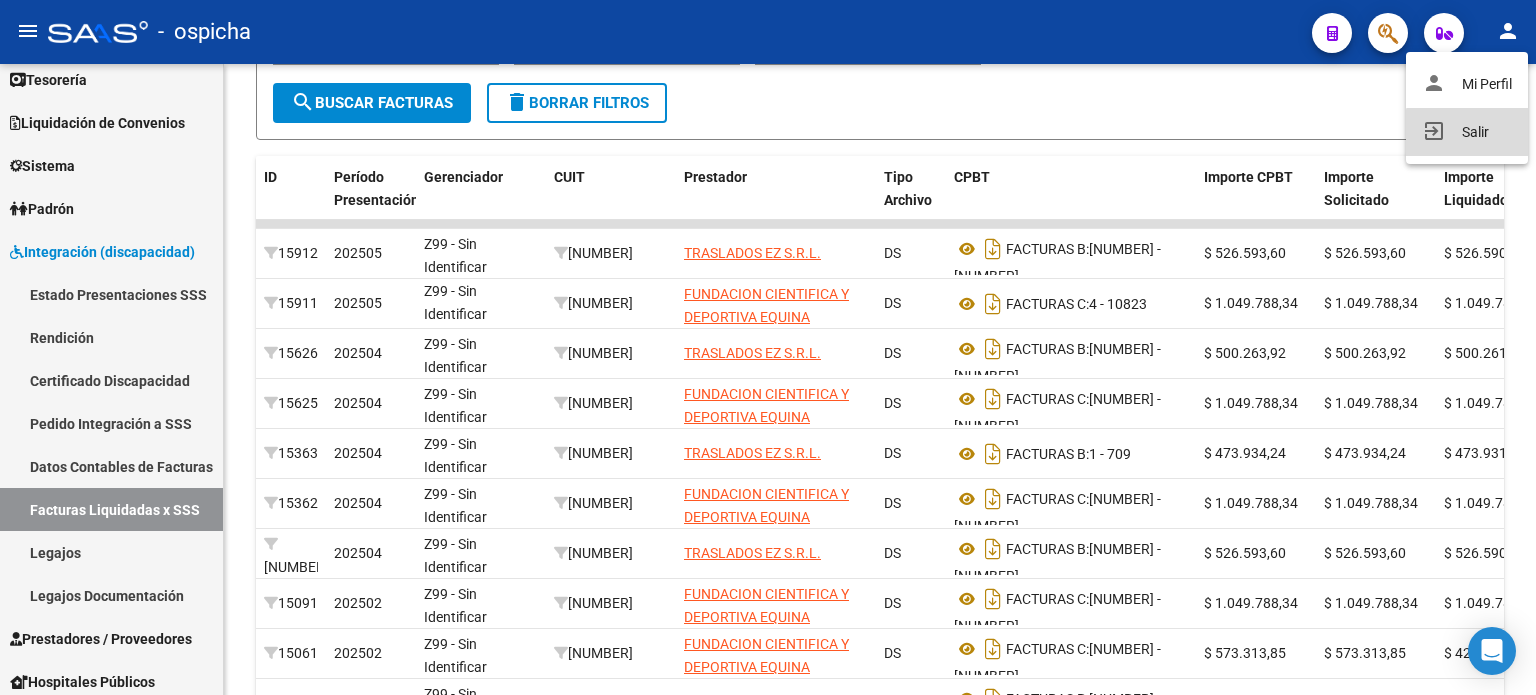 click on "exit_to_app  Salir" at bounding box center [1467, 132] 